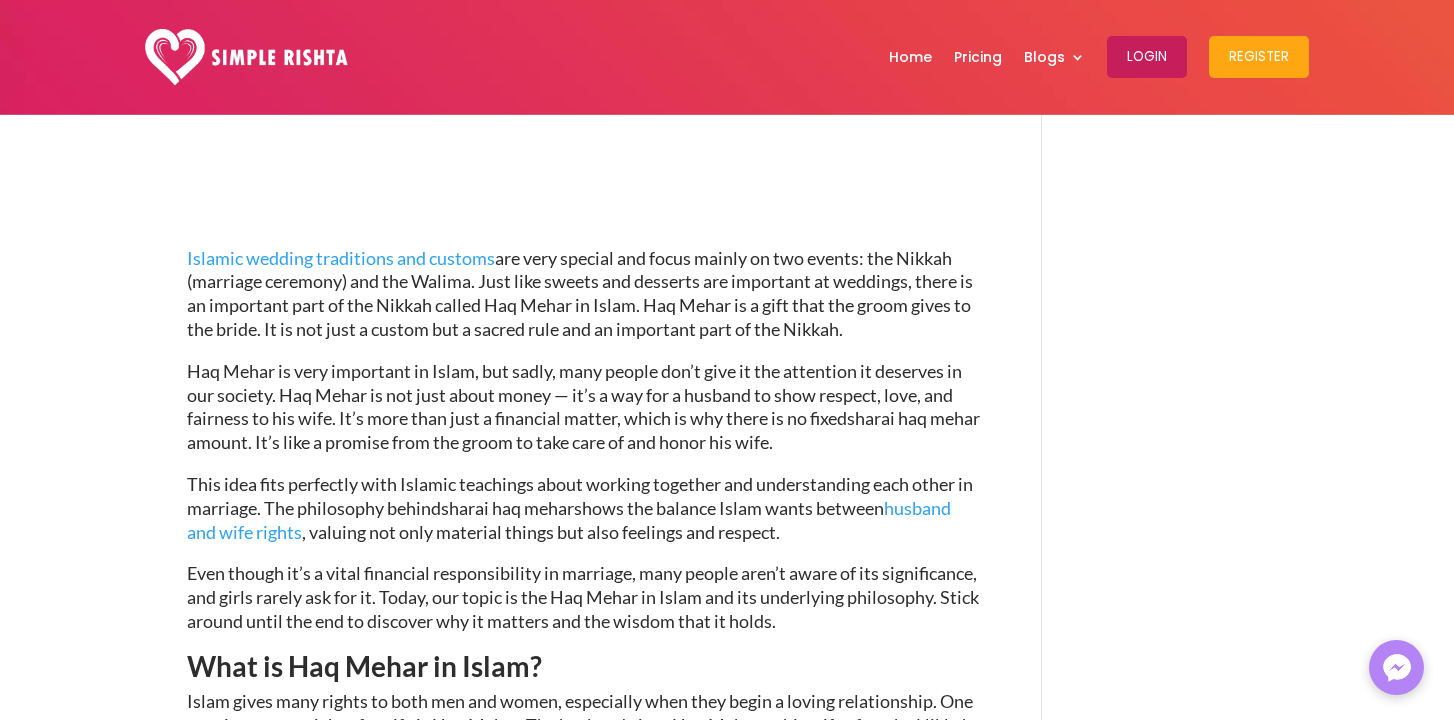 scroll, scrollTop: 611, scrollLeft: 0, axis: vertical 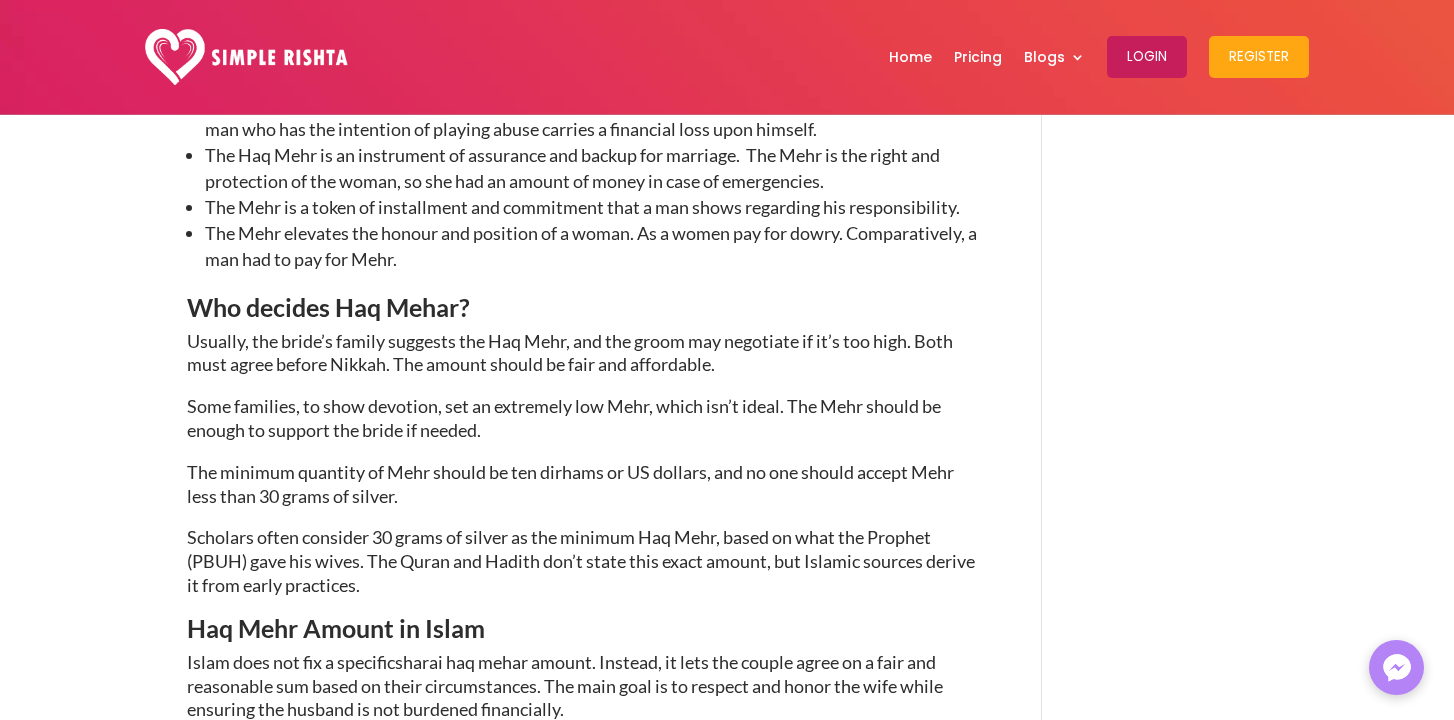 drag, startPoint x: 154, startPoint y: 367, endPoint x: 185, endPoint y: 366, distance: 31.016125 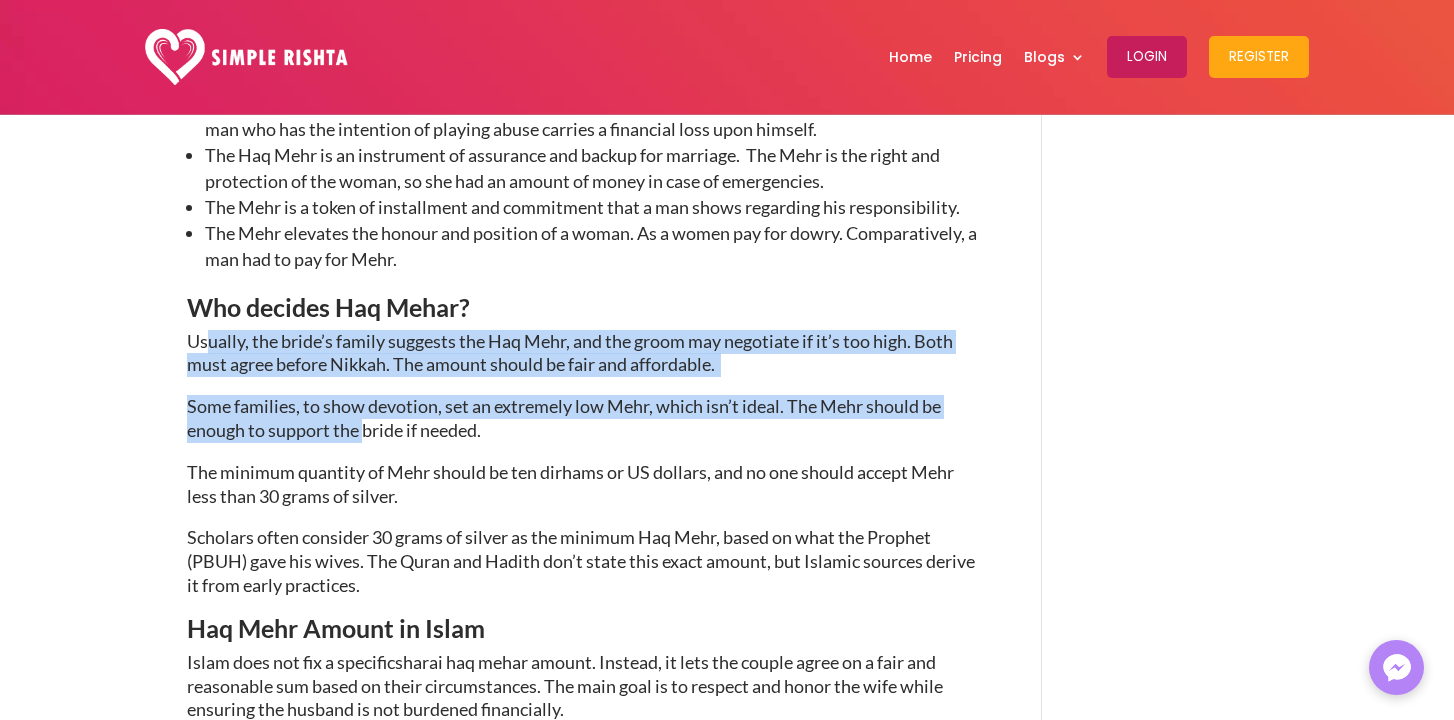 drag, startPoint x: 207, startPoint y: 349, endPoint x: 365, endPoint y: 433, distance: 178.94133 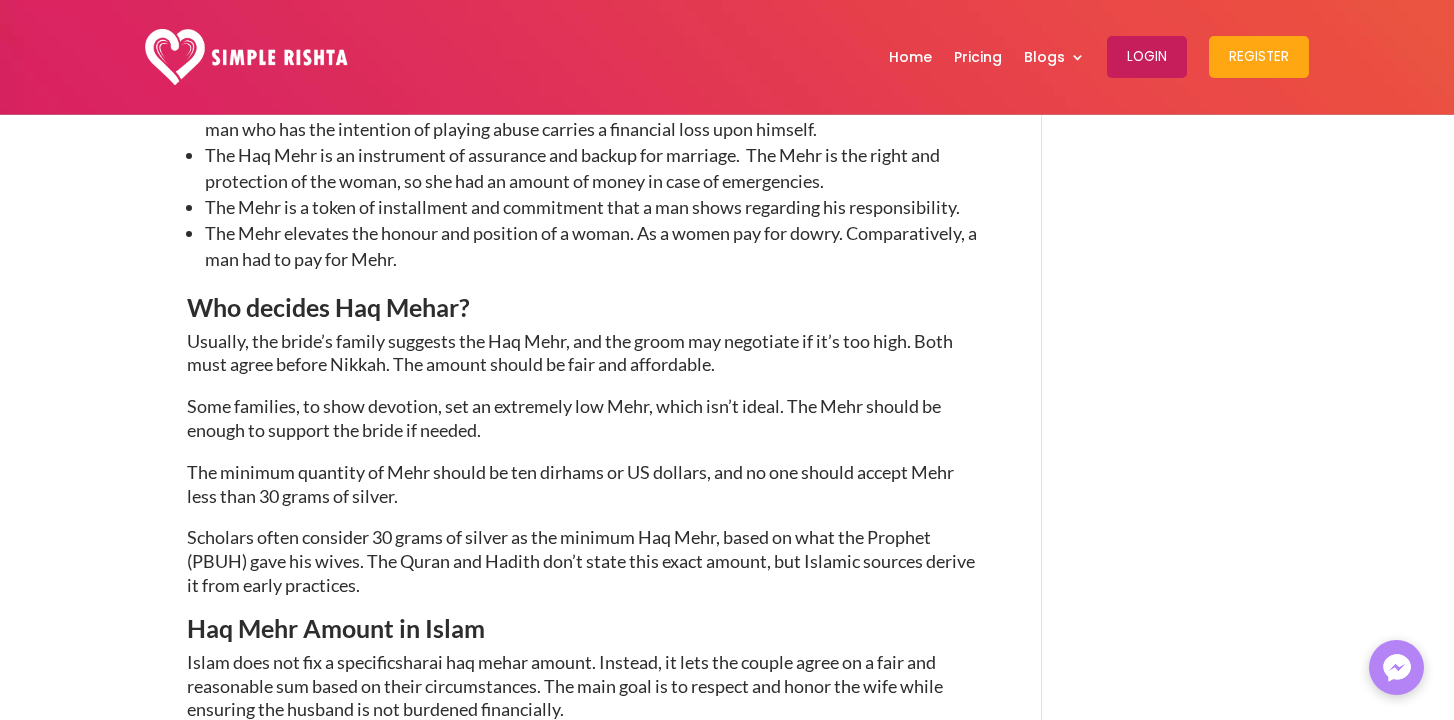 click on "The minimum quantity of Mehr should be ten dirhams or US dollars, and no one should accept Mehr less than 30 grams of silver." at bounding box center (570, 484) 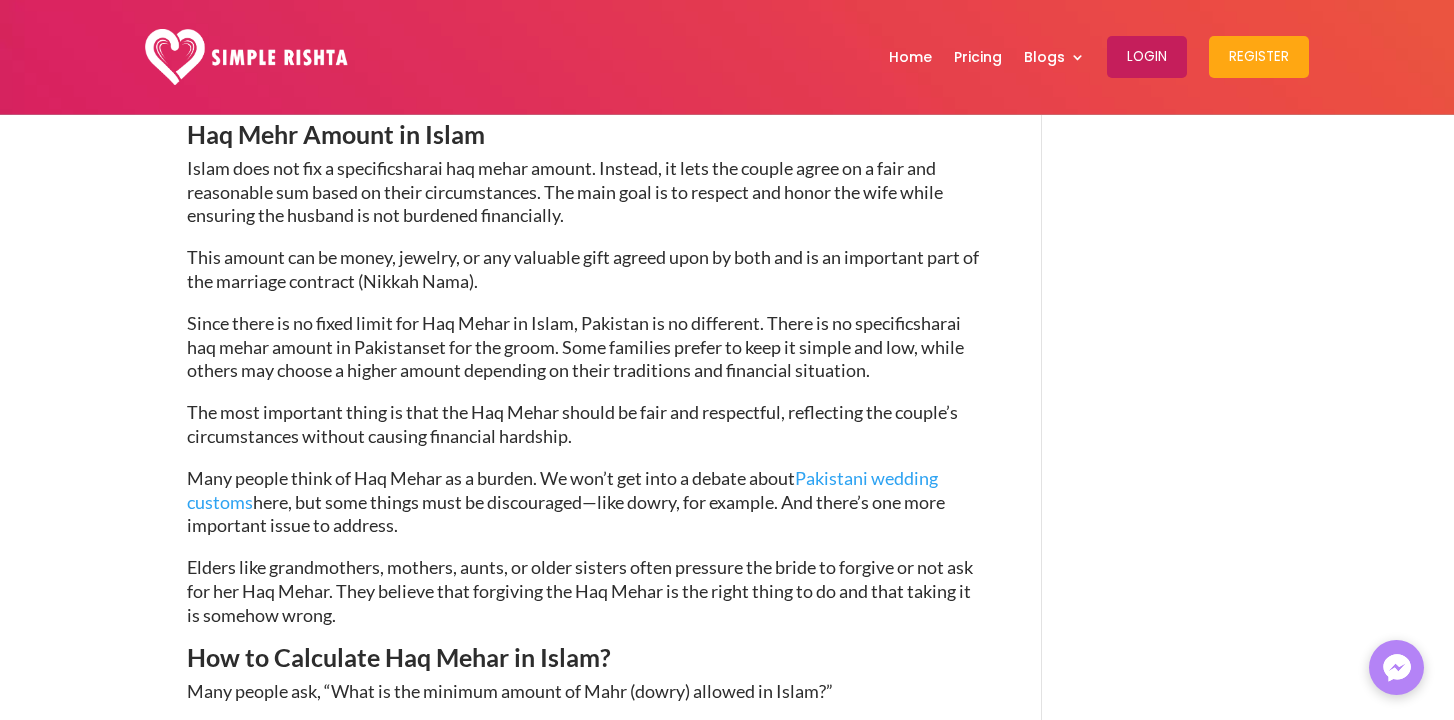 scroll, scrollTop: 2417, scrollLeft: 0, axis: vertical 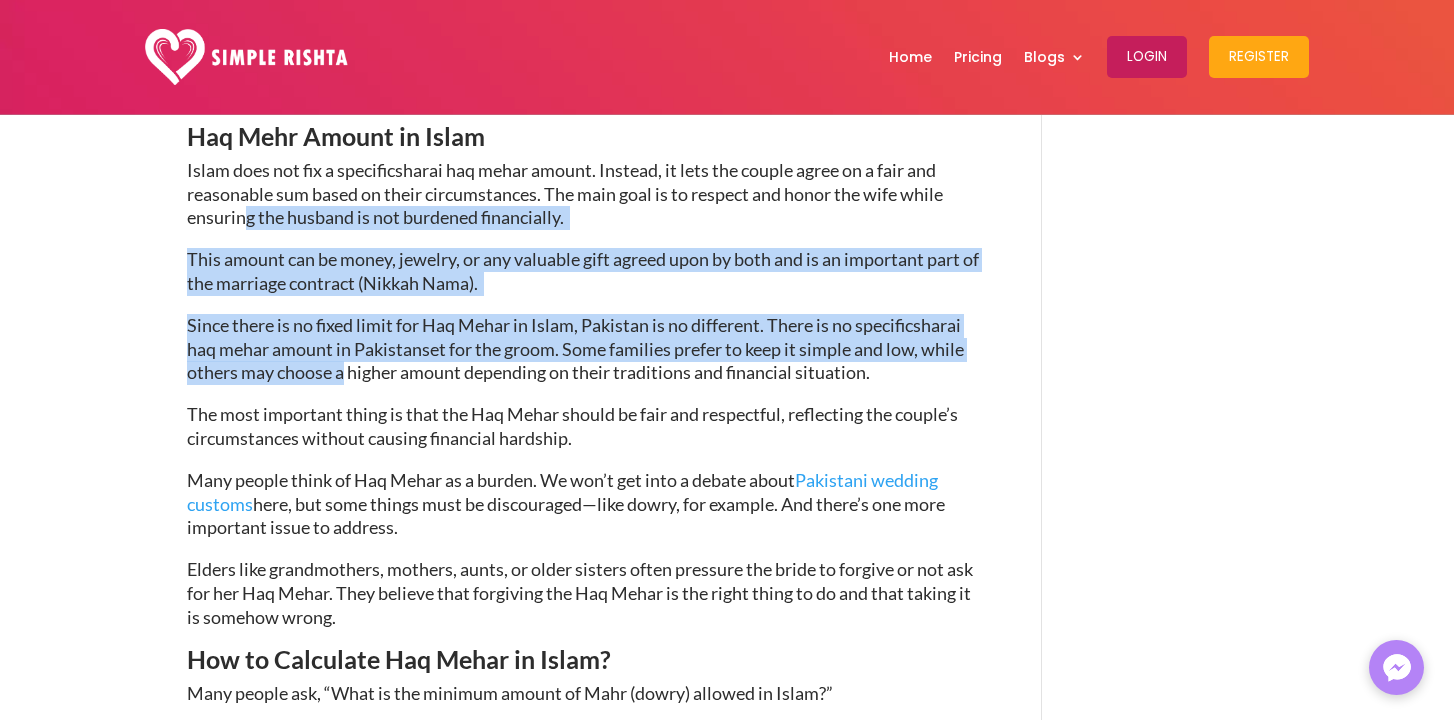 drag, startPoint x: 244, startPoint y: 226, endPoint x: 335, endPoint y: 369, distance: 169.49927 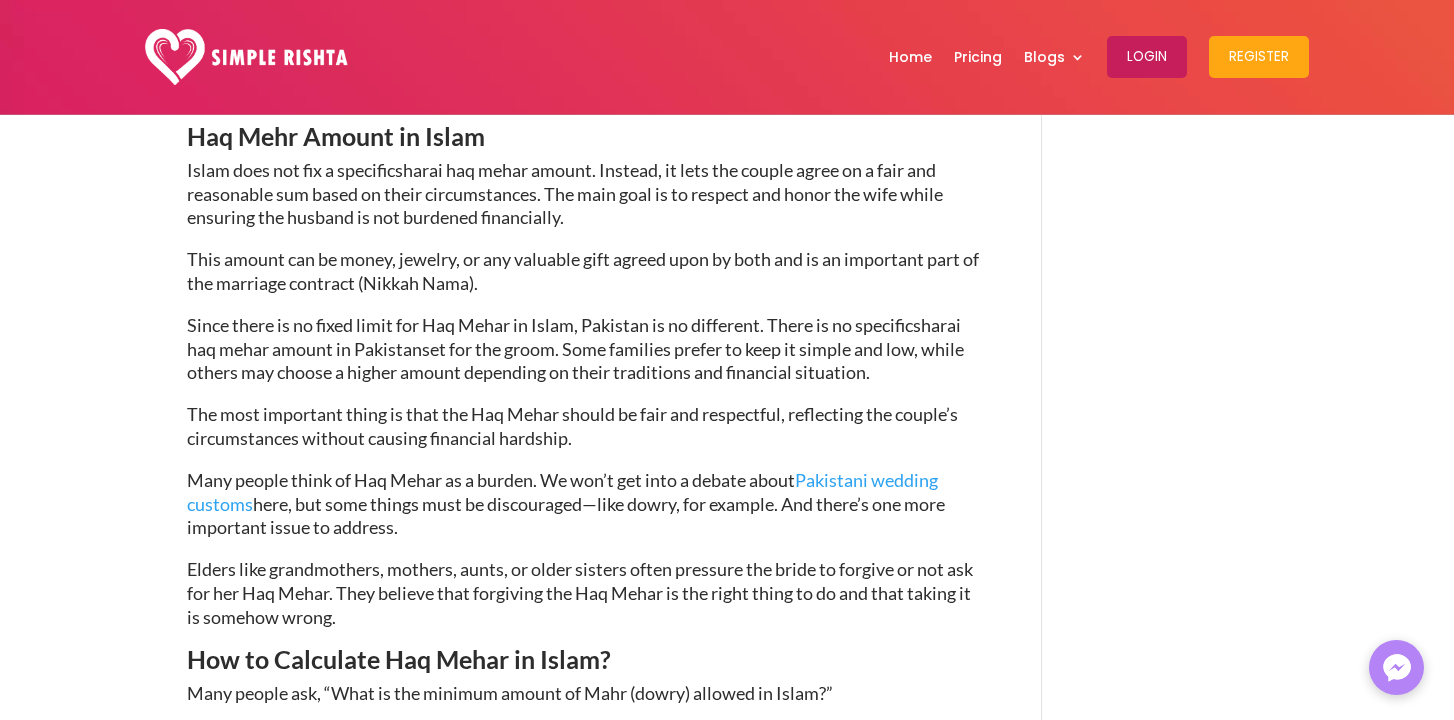 click on "set for the groom. Some families prefer to keep it simple and low, while others may choose a higher amount depending on their traditions and financial situation." at bounding box center [575, 361] 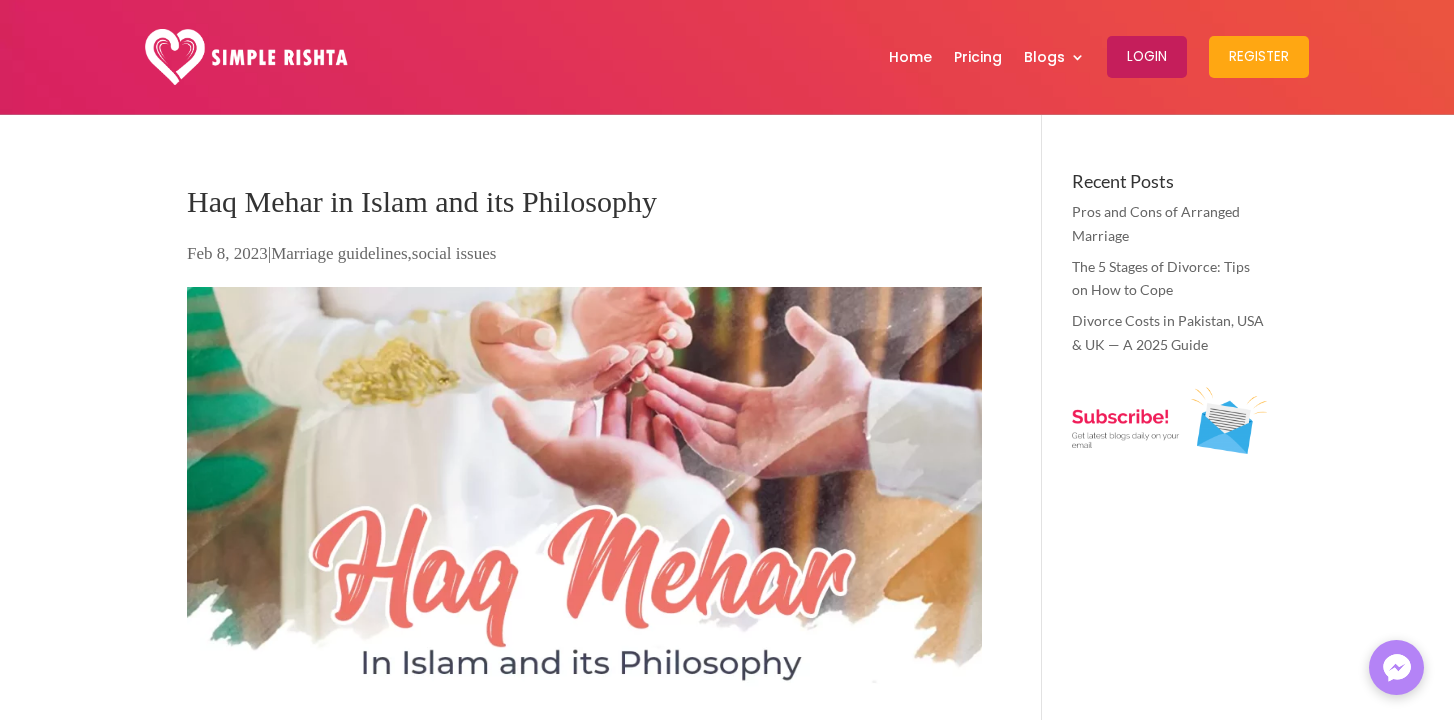 scroll, scrollTop: 753, scrollLeft: 0, axis: vertical 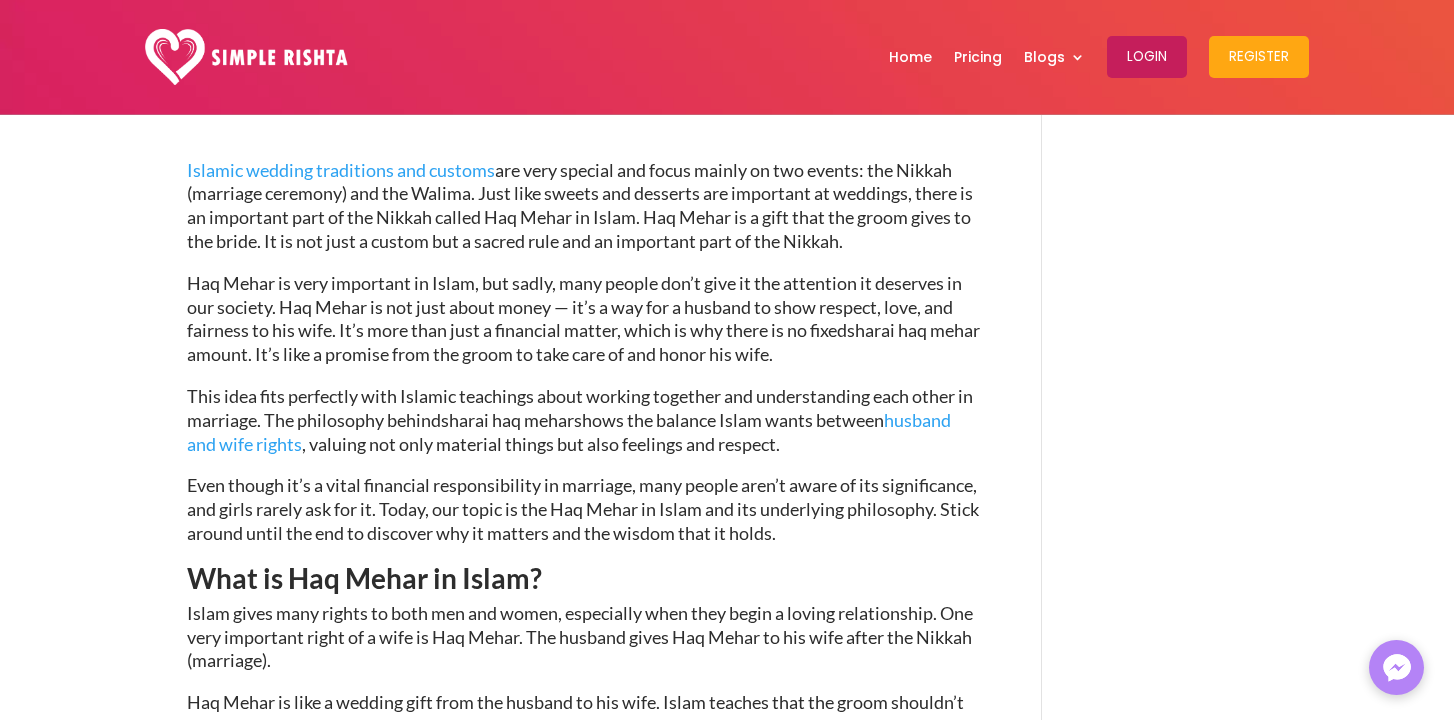 click on "Islamic wedding traditions and customs  are very special and focus mainly on two events: the Nikkah (marriage ceremony) and the Walima. Just like sweets and desserts are important at weddings, there is an important part of the Nikkah called Haq Mehar in Islam. Haq Mehar is a gift that the groom gives to the bride. It is not just a custom but a sacred rule and an important part of the Nikkah." at bounding box center (580, 205) 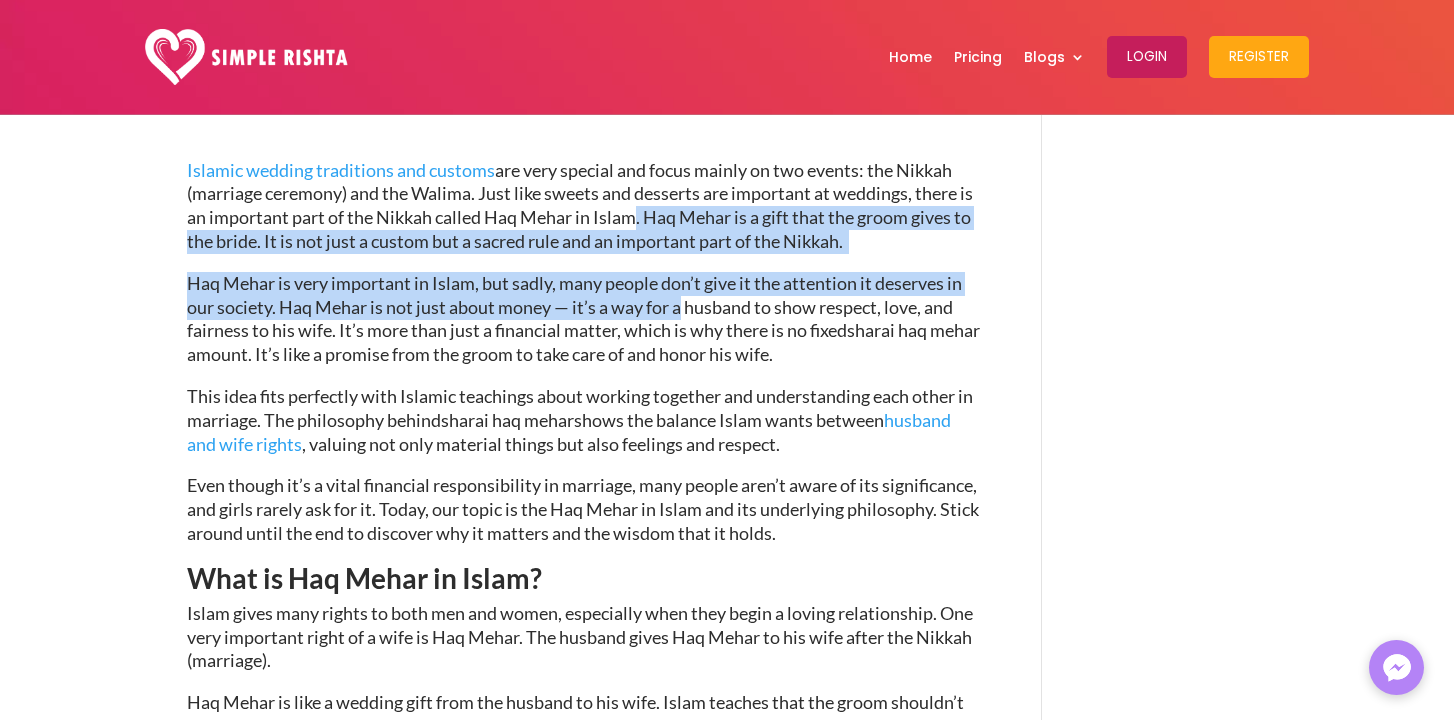 drag, startPoint x: 637, startPoint y: 211, endPoint x: 684, endPoint y: 307, distance: 106.887794 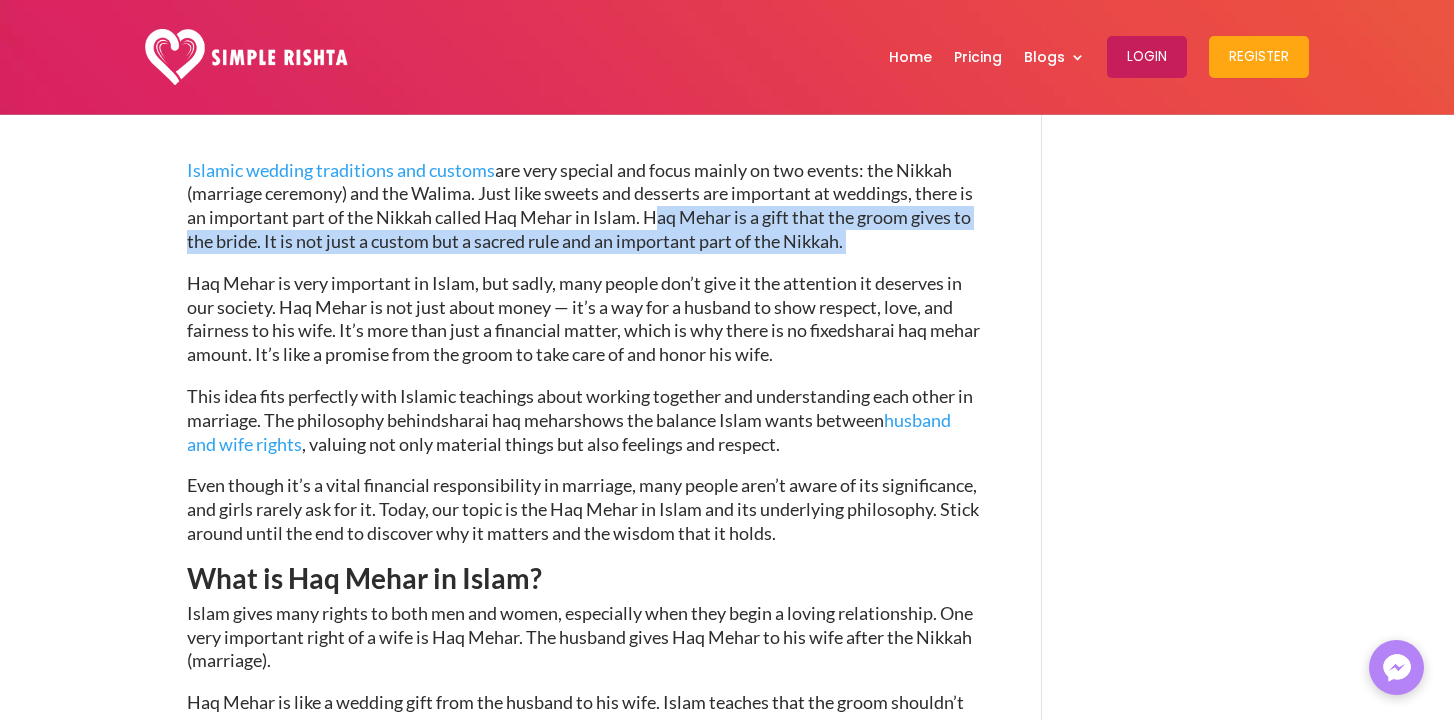 drag, startPoint x: 664, startPoint y: 218, endPoint x: 711, endPoint y: 256, distance: 60.440052 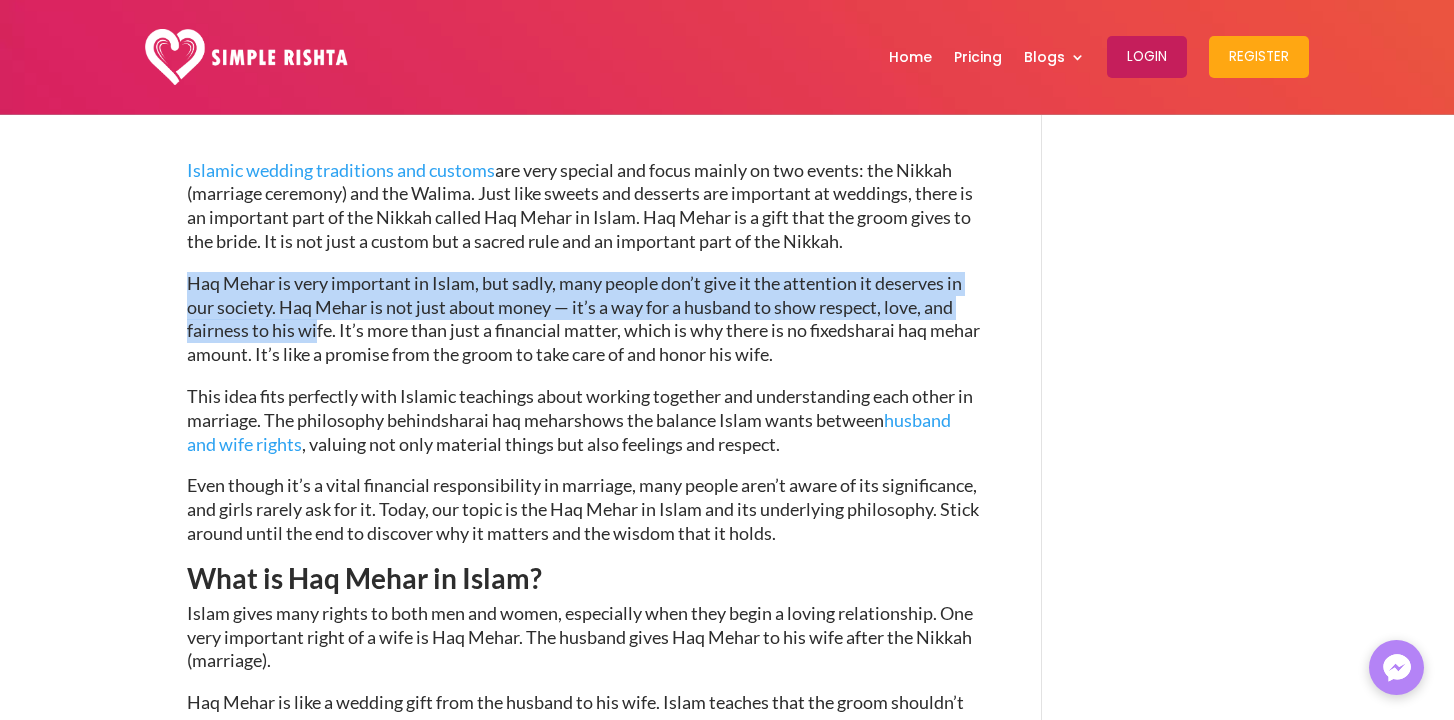 drag, startPoint x: 193, startPoint y: 286, endPoint x: 320, endPoint y: 333, distance: 135.41788 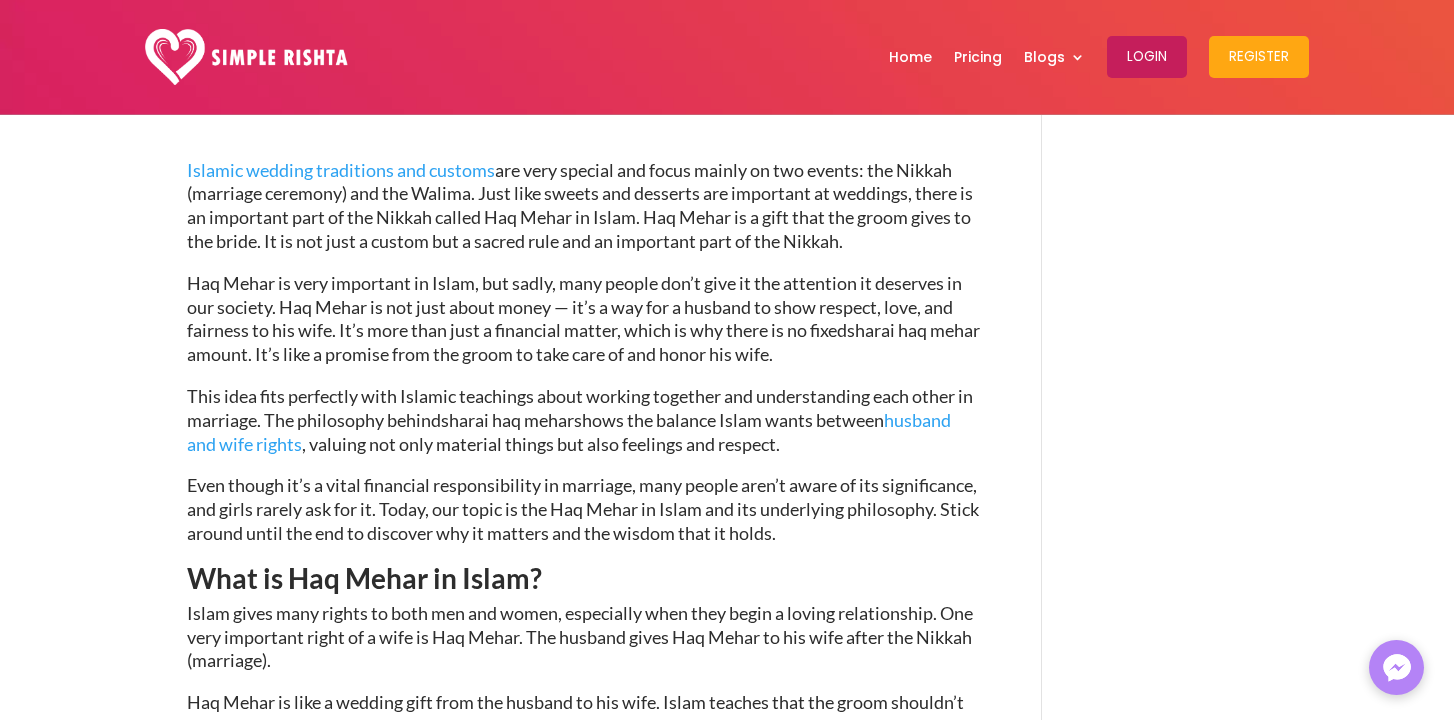 click on "Haq Mehar is very important in Islam, but sadly, many people don’t give it the attention it deserves in our society. Haq Mehar is not just about money — it’s a way for a husband to show respect, love, and fairness to his wife. It’s more than just a financial matter, which is why there is no fixed  sharai haq mehar amount . It’s like a promise from the groom to take care of and honor his wife." at bounding box center (584, 328) 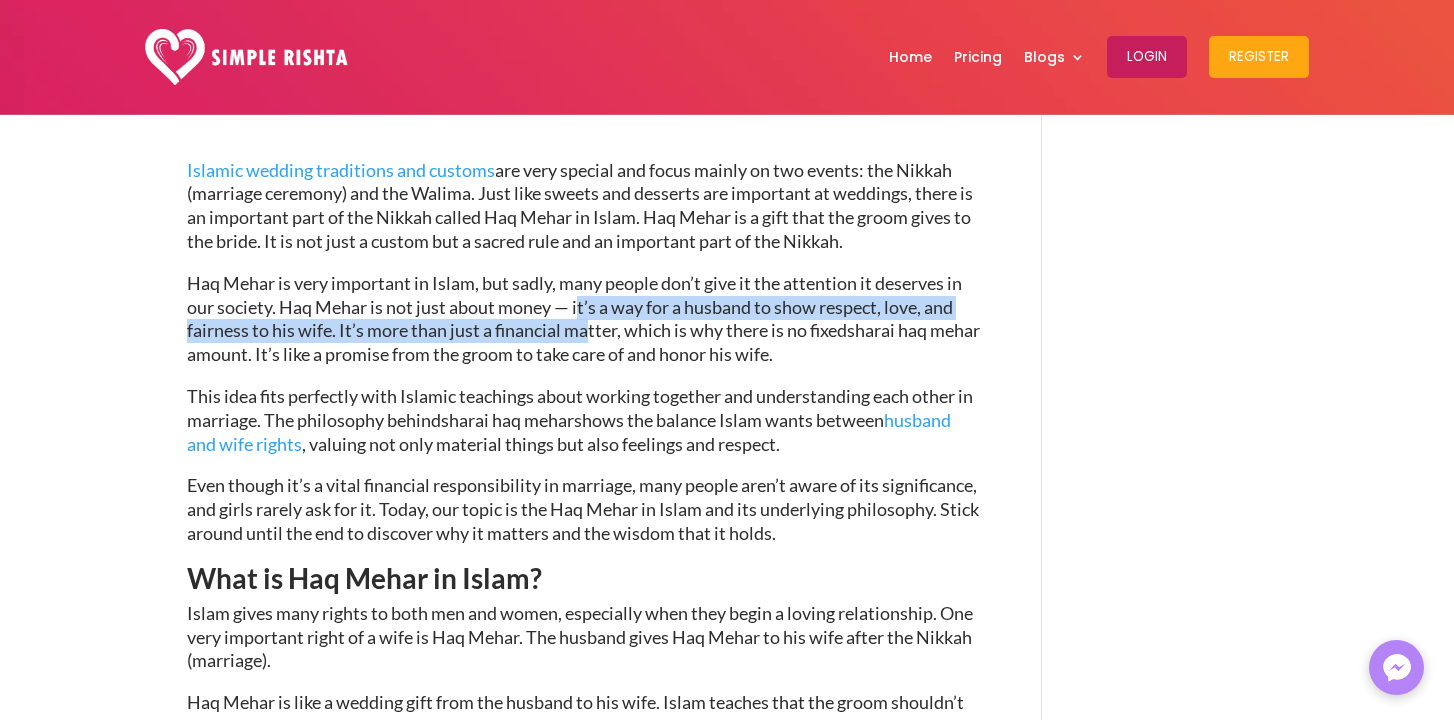 drag, startPoint x: 580, startPoint y: 308, endPoint x: 590, endPoint y: 340, distance: 33.526108 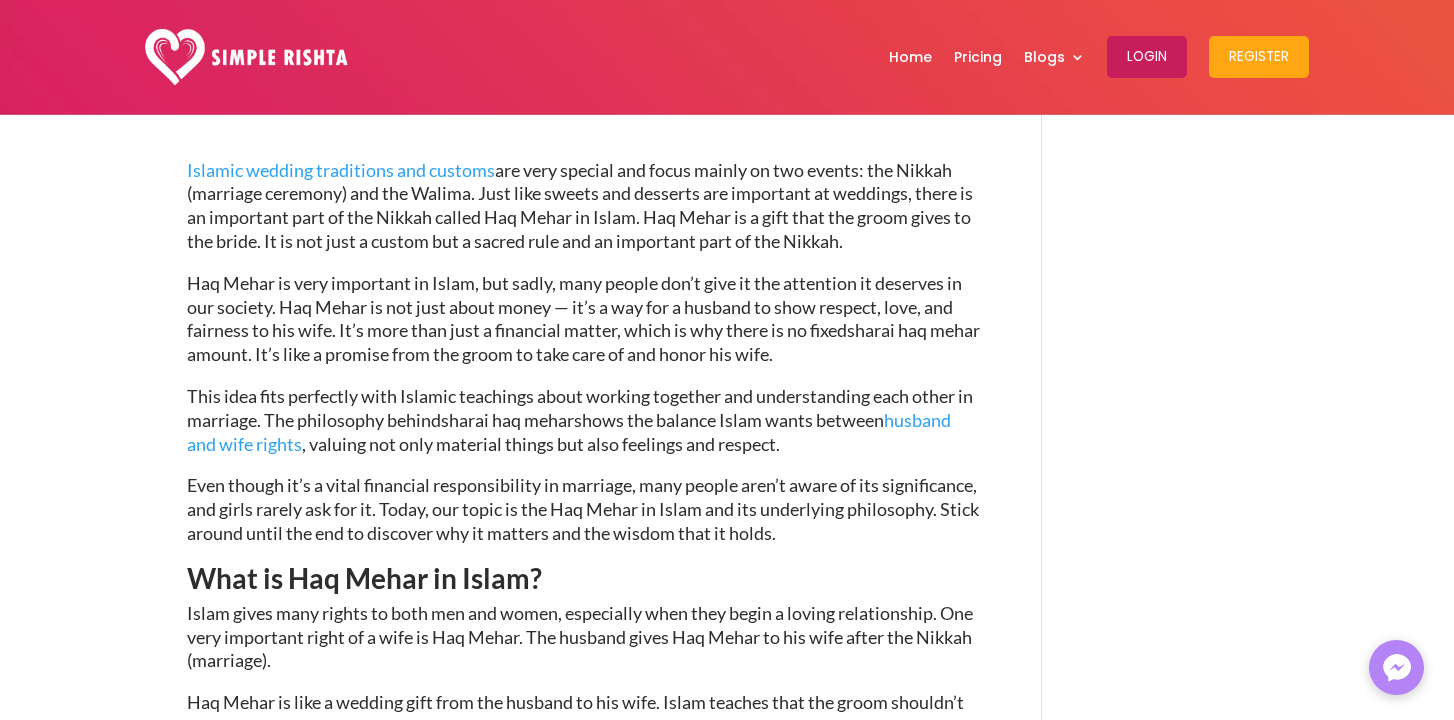 click on ". It’s like a promise from the groom to take care of and honor his wife." at bounding box center [510, 354] 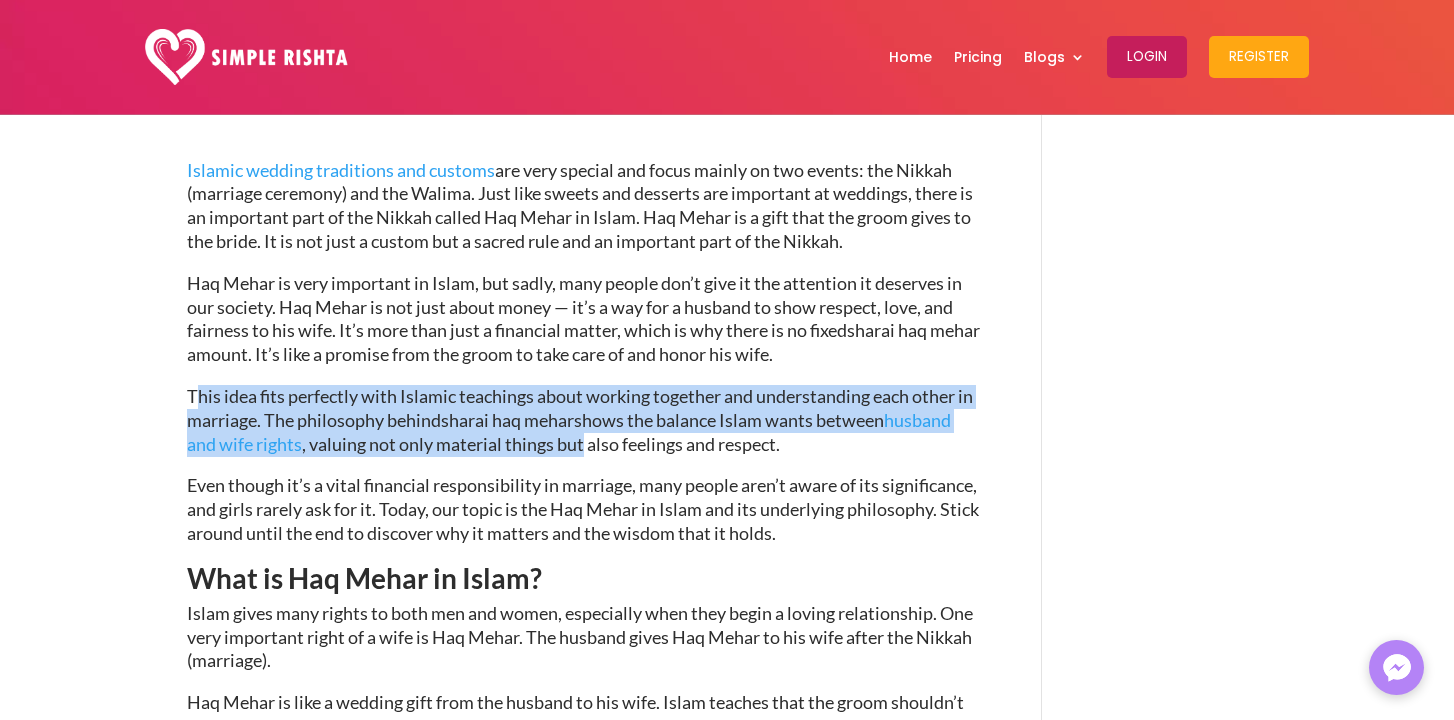 drag, startPoint x: 198, startPoint y: 390, endPoint x: 583, endPoint y: 438, distance: 387.98068 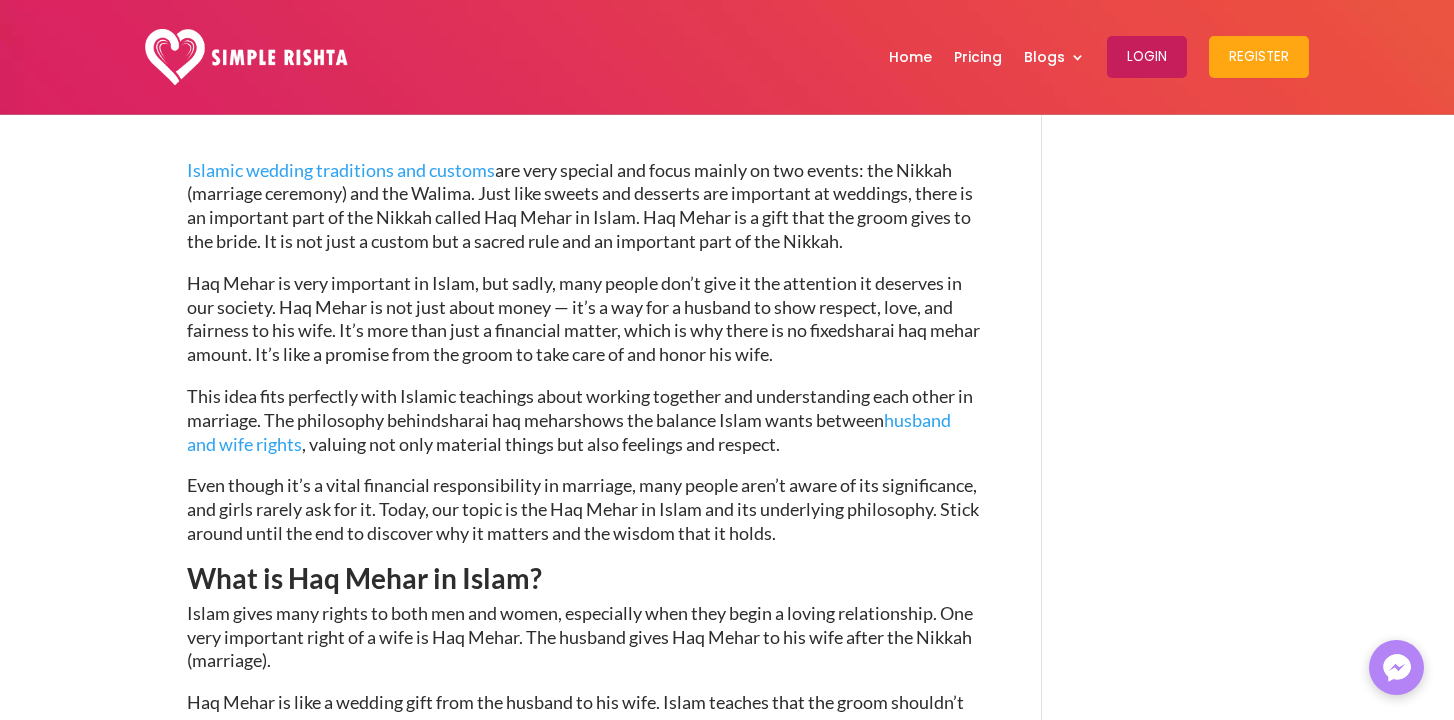 click on "shows the balance Islam wants between  husband and wife rights , valuing not only material things but also feelings and respect." at bounding box center [569, 432] 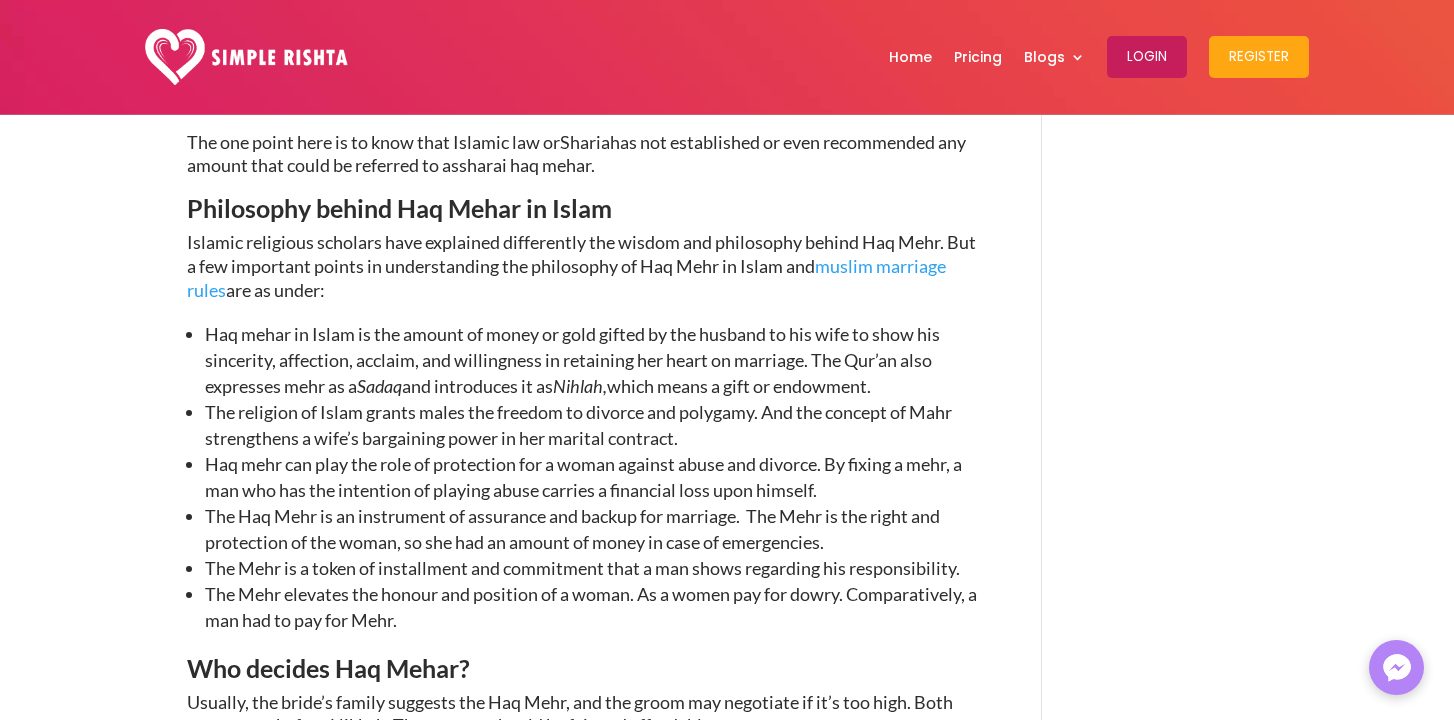 scroll, scrollTop: 1572, scrollLeft: 0, axis: vertical 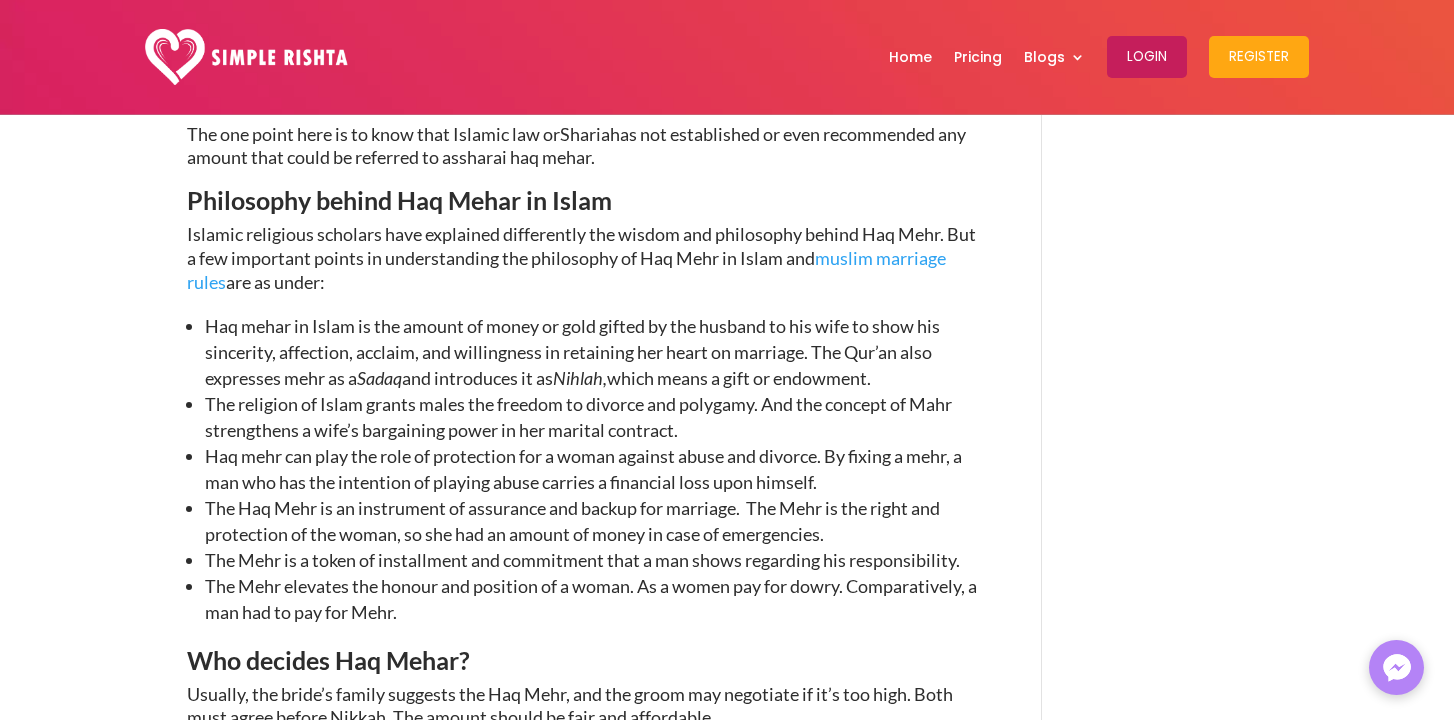 click on "Haq mehar in Islam is the amount of money or gold gifted by the husband to his wife to show his sincerity, affection, acclaim, and willingness in retaining her heart on marriage. The Qur’an also expresses mehr as a" at bounding box center [572, 352] 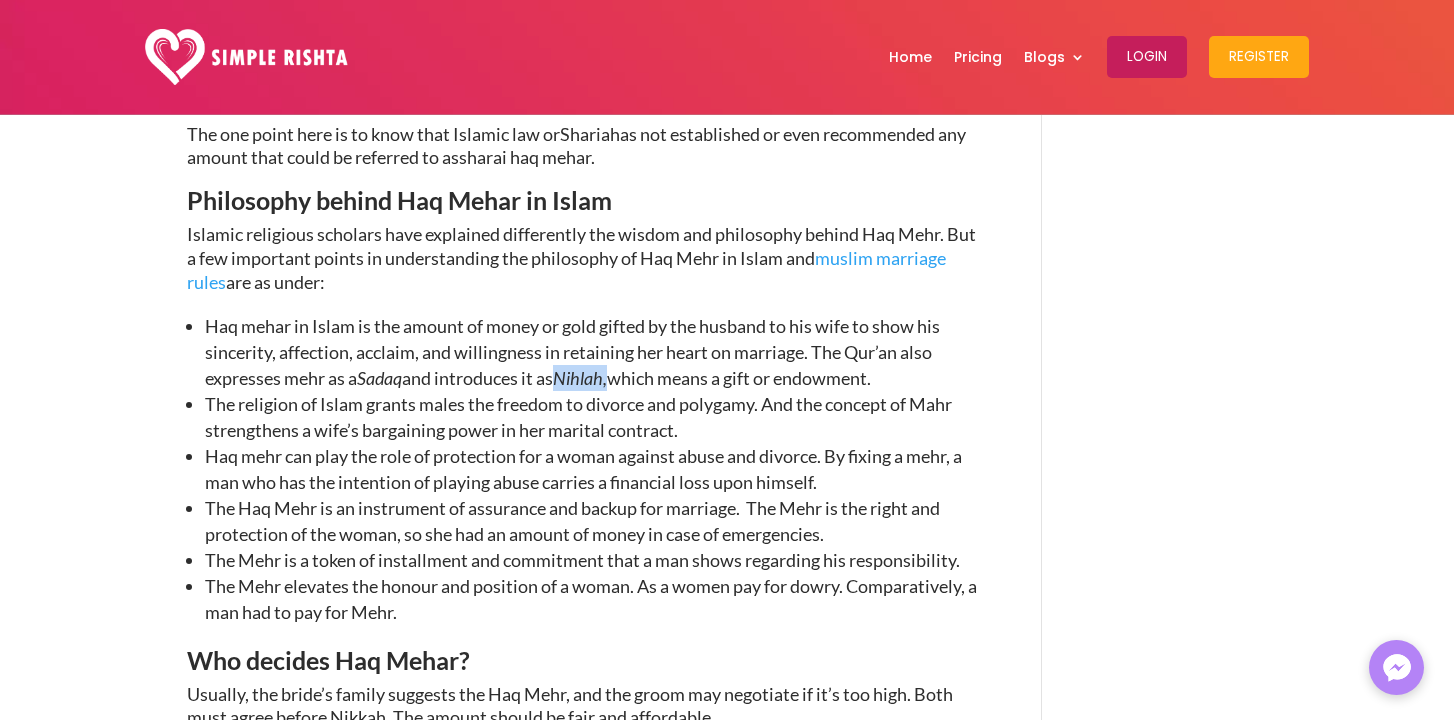 drag, startPoint x: 567, startPoint y: 377, endPoint x: 621, endPoint y: 384, distance: 54.451813 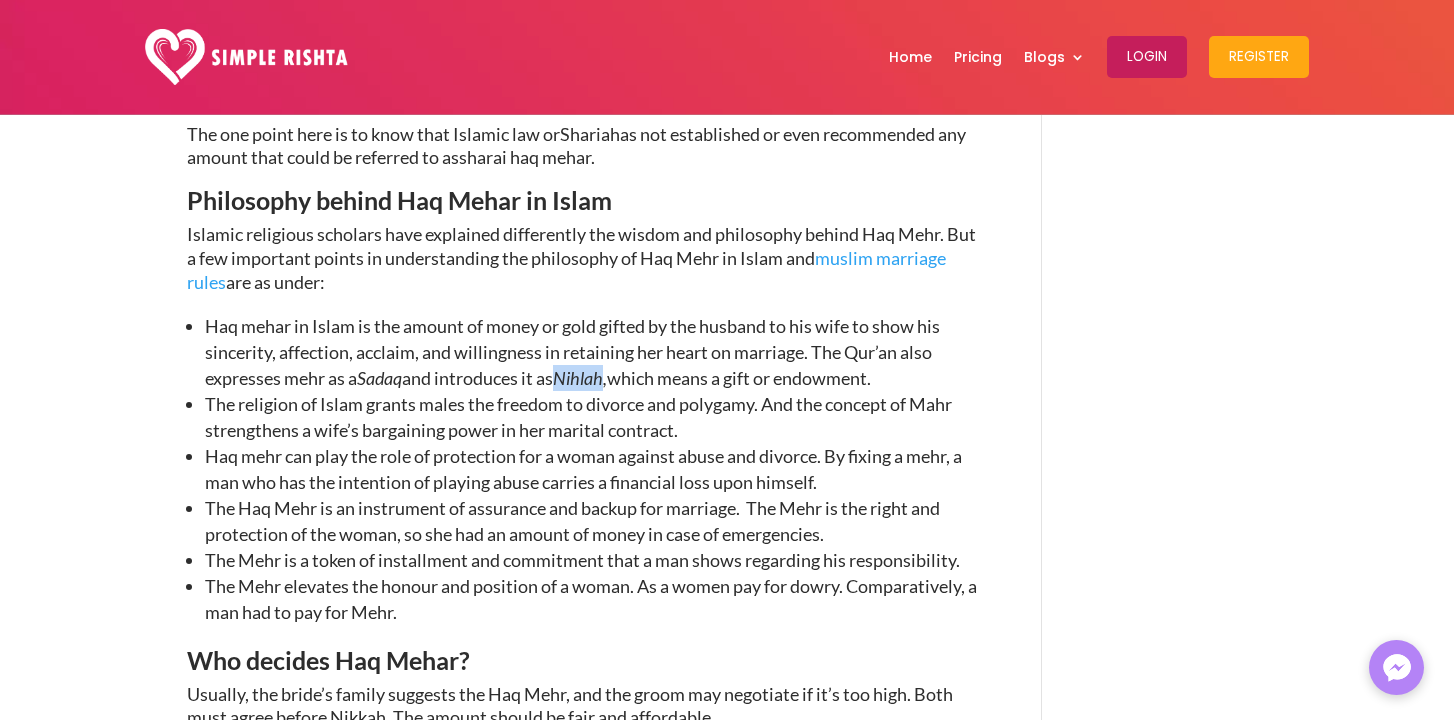 drag, startPoint x: 618, startPoint y: 377, endPoint x: 571, endPoint y: 373, distance: 47.169907 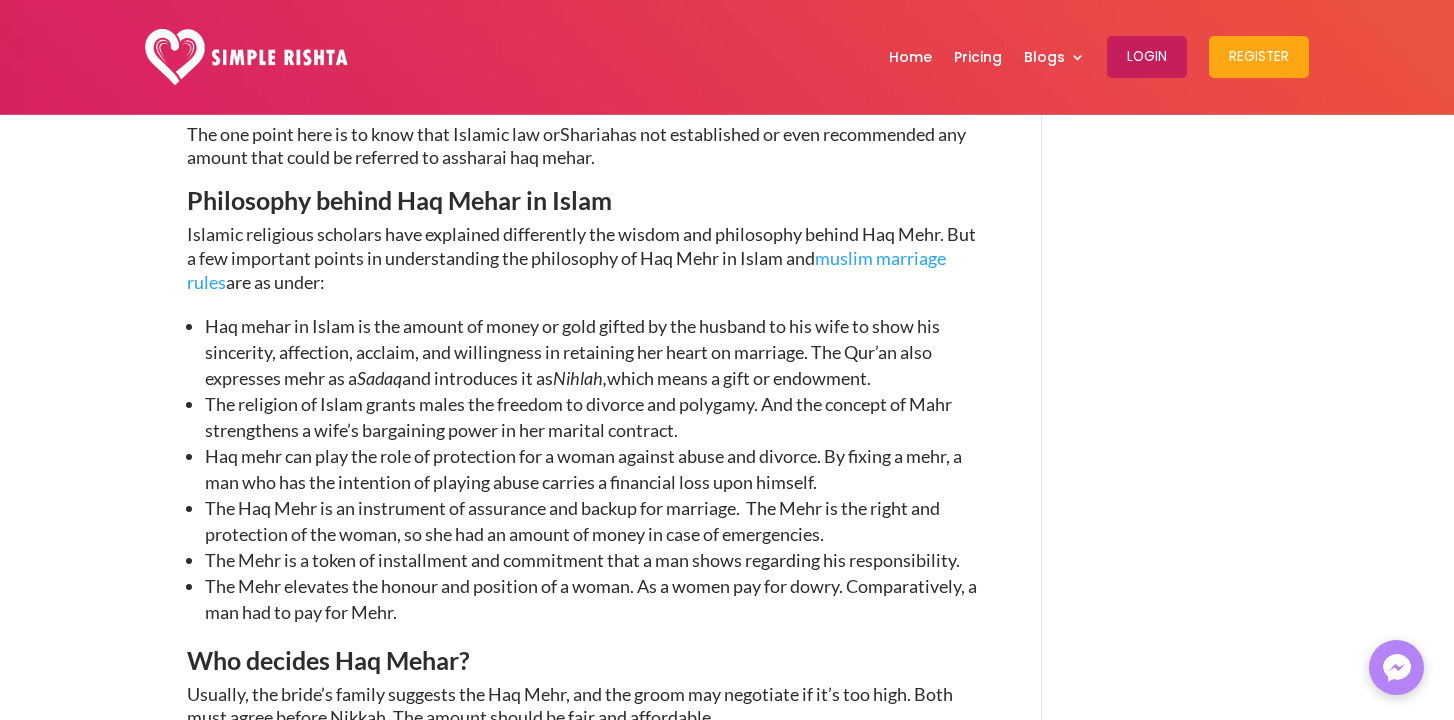 click on "The religion of Islam grants males the freedom to divorce and polygamy. And the concept of Mahr strengthens a wife’s bargaining power in her marital contract." at bounding box center [578, 417] 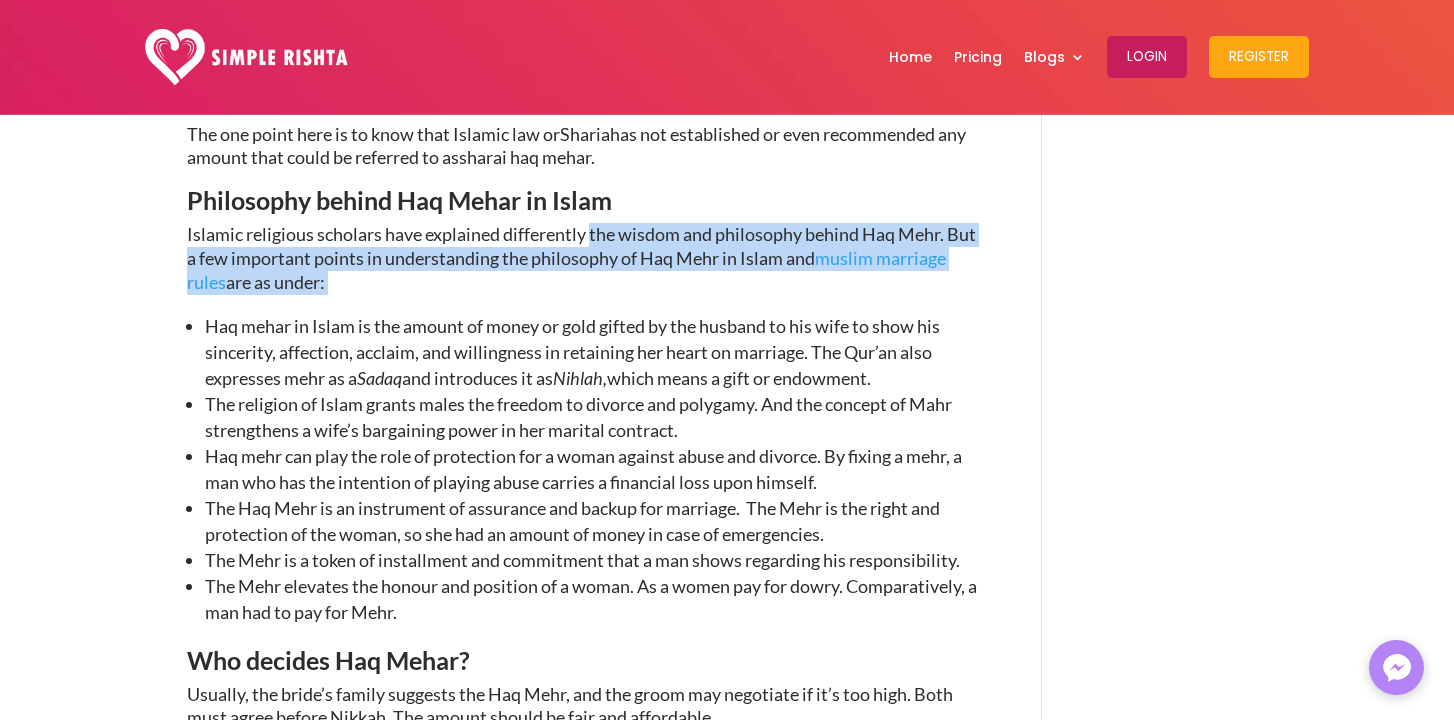 drag, startPoint x: 591, startPoint y: 233, endPoint x: 591, endPoint y: 281, distance: 48 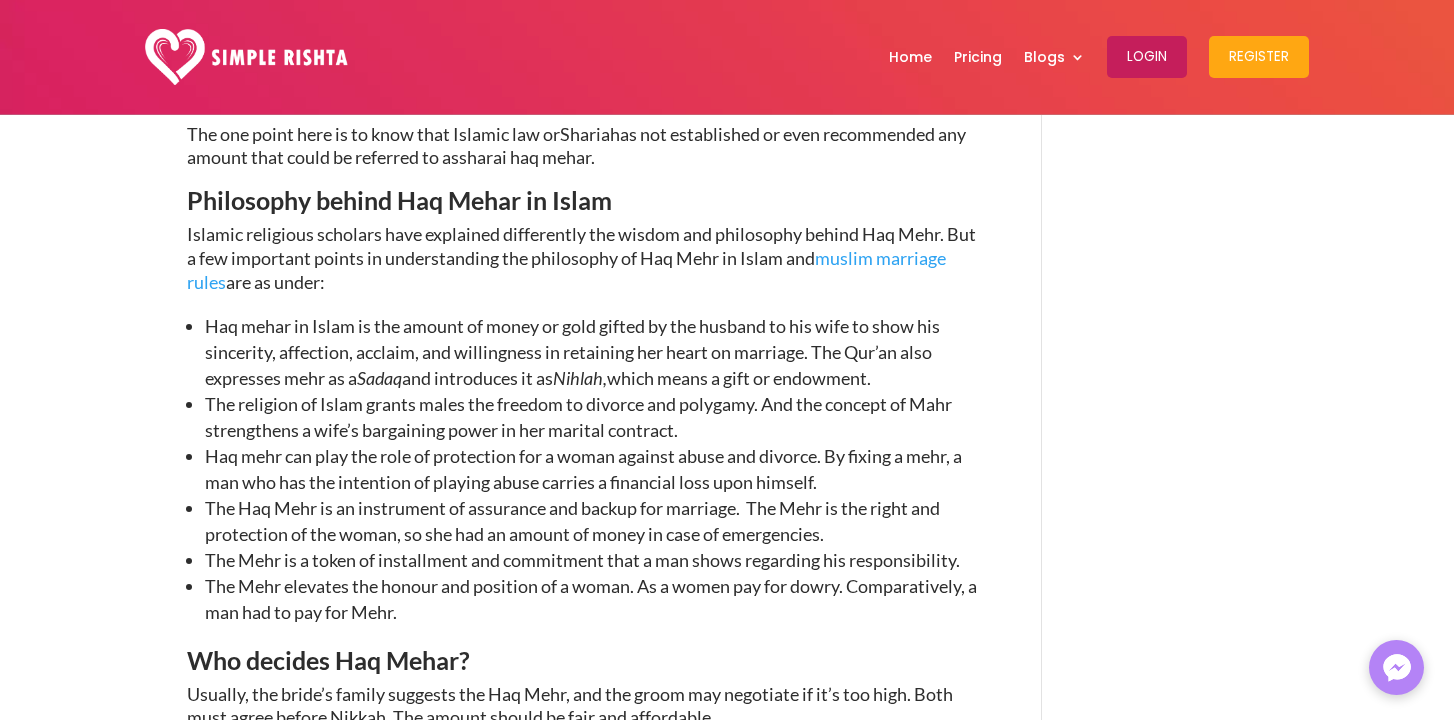 click on "Islamic religious scholars have explained differently the wisdom and philosophy behind Haq Mehr. But a few important points in understanding the philosophy of Haq Mehr in Islam and  muslim marriage rules  are as under:" at bounding box center (584, 267) 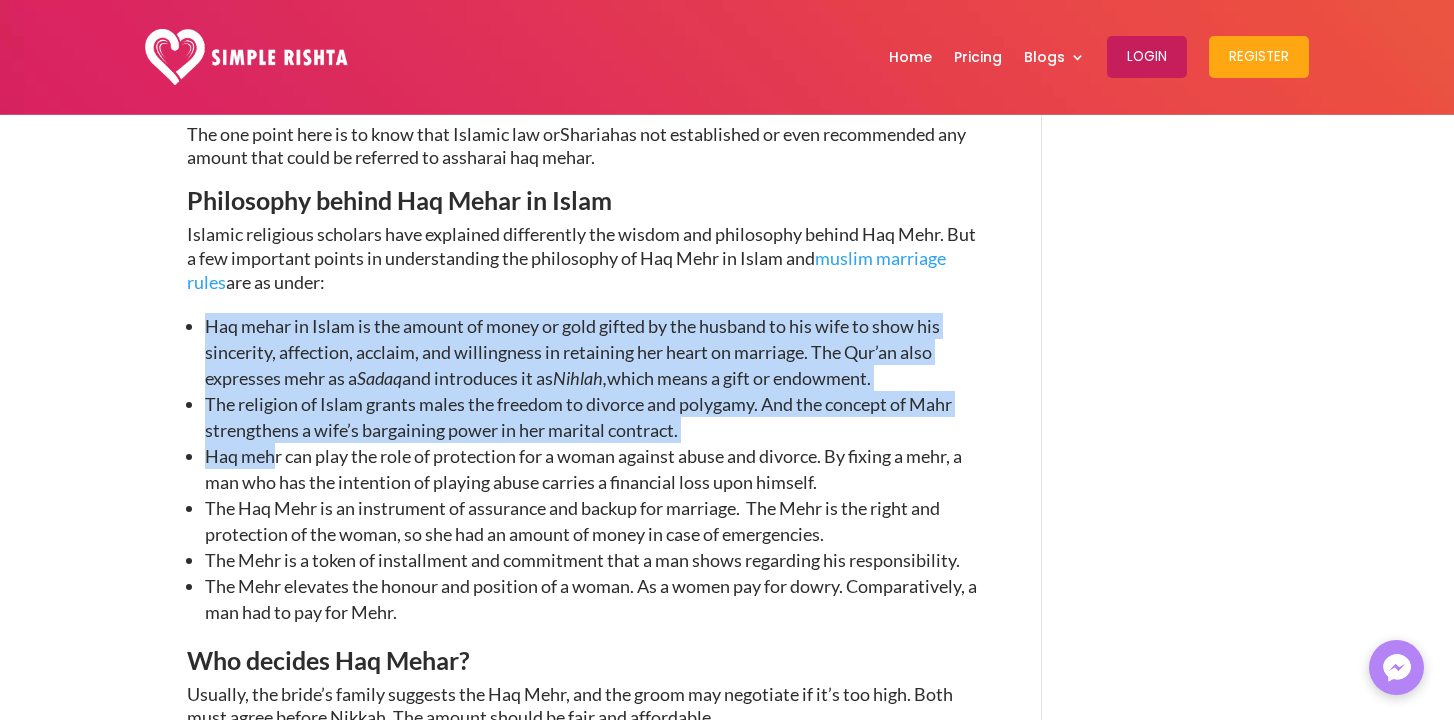drag, startPoint x: 204, startPoint y: 317, endPoint x: 276, endPoint y: 454, distance: 154.76756 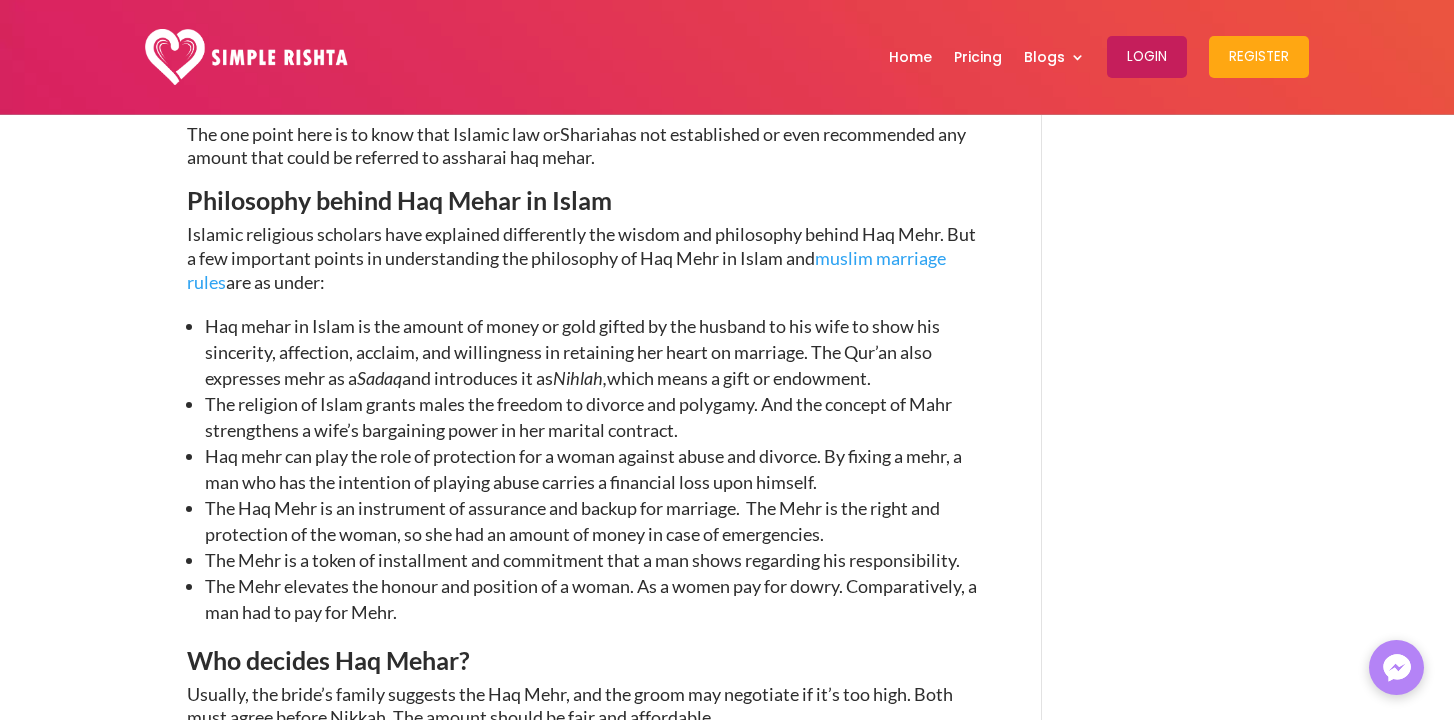 click on "Haq mehr can play the role of protection for a woman against abuse and divorce. By fixing a mehr, a man who has the intention of playing abuse carries a financial loss upon himself." at bounding box center (583, 469) 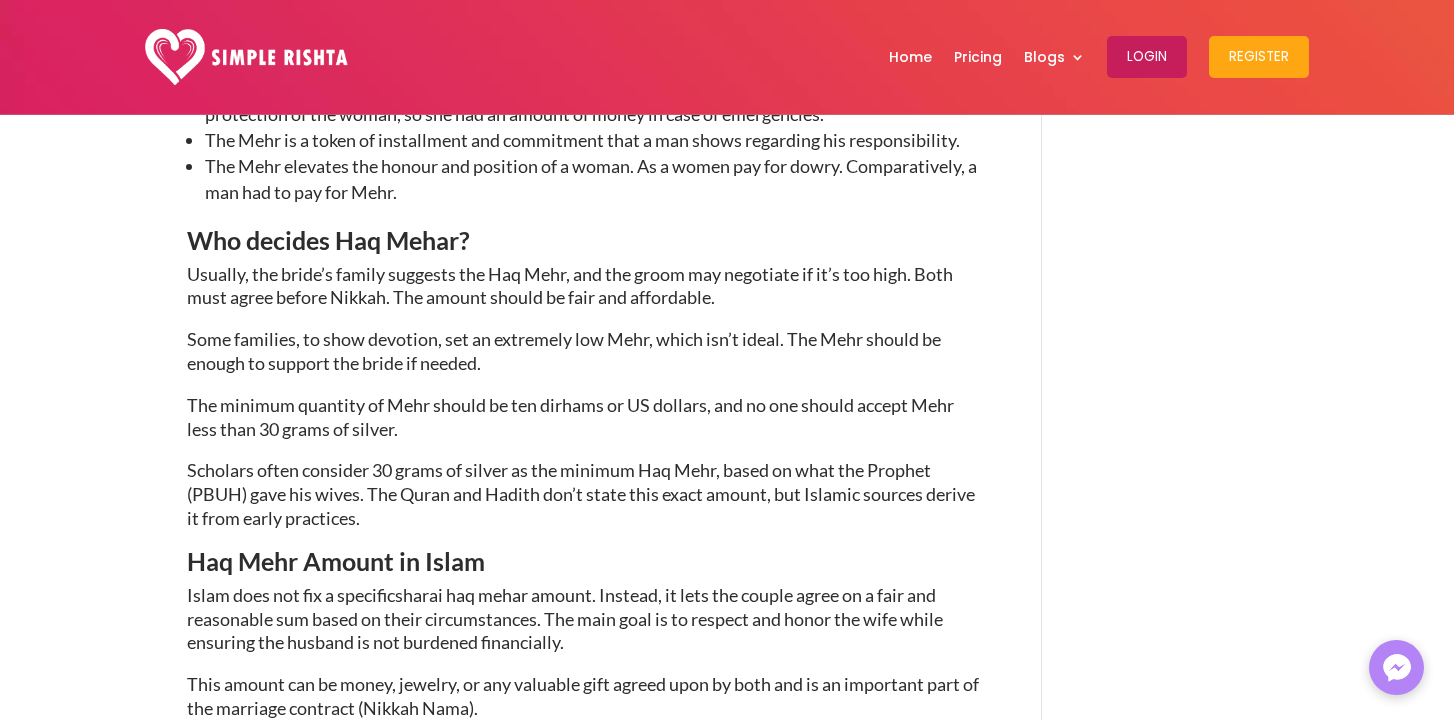 scroll, scrollTop: 1993, scrollLeft: 0, axis: vertical 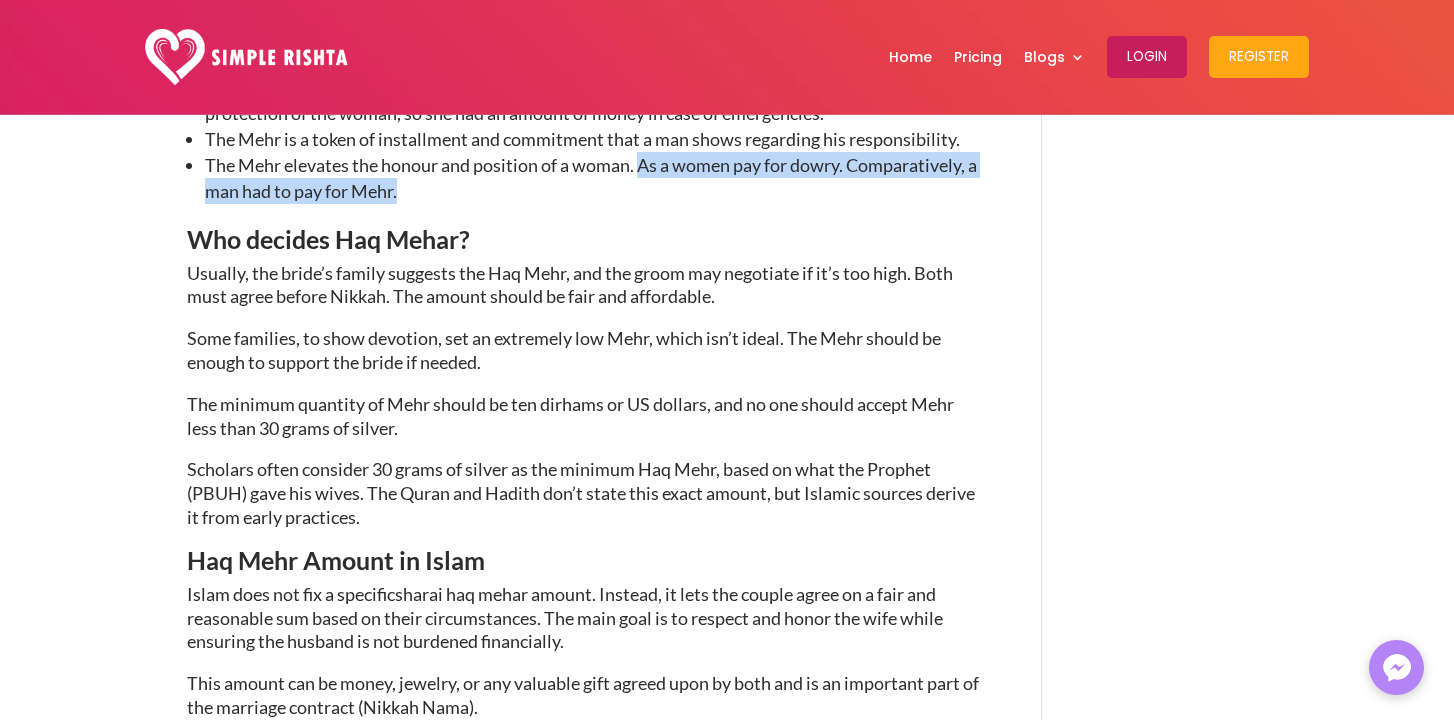 drag, startPoint x: 643, startPoint y: 163, endPoint x: 638, endPoint y: 189, distance: 26.476404 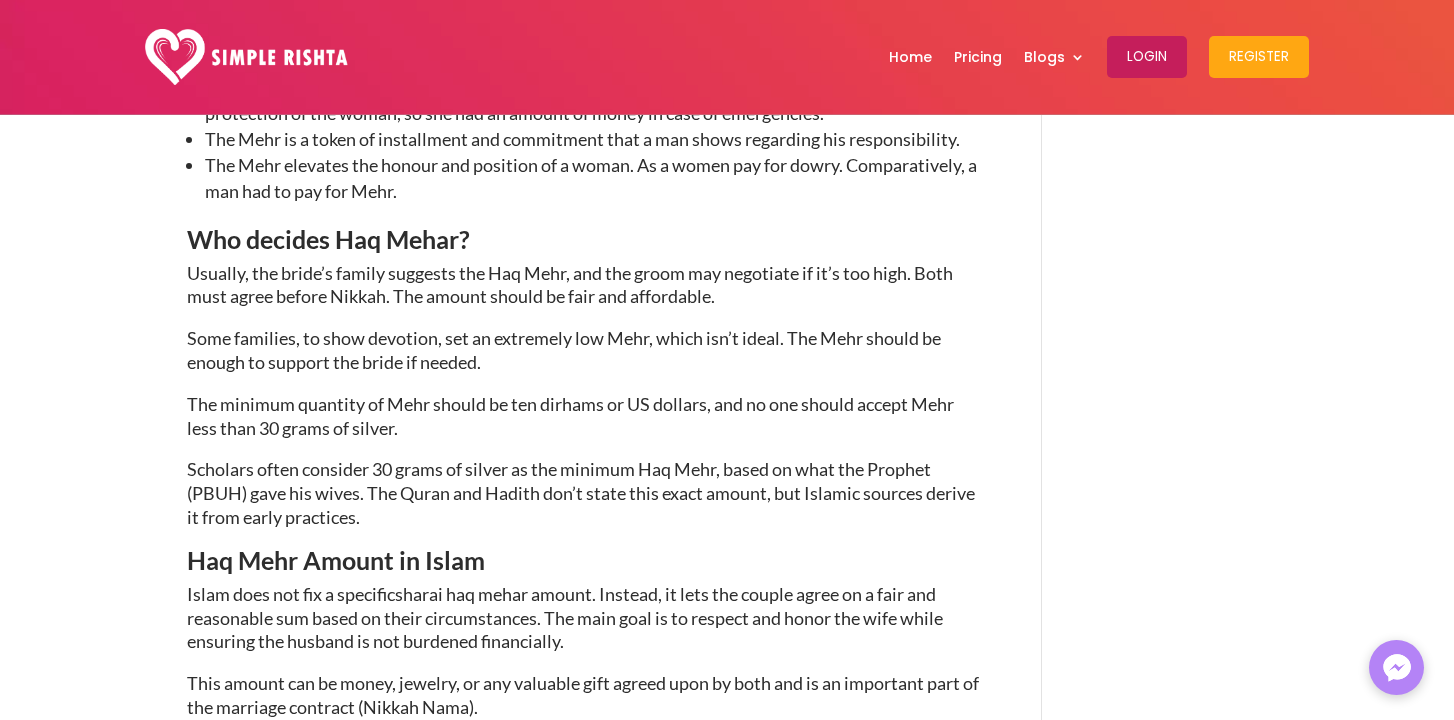click on "Usually, the bride’s family suggests the Haq Mehr, and the groom may negotiate if it’s too high. Both must agree before Nikkah. The amount should be fair and affordable." at bounding box center [584, 295] 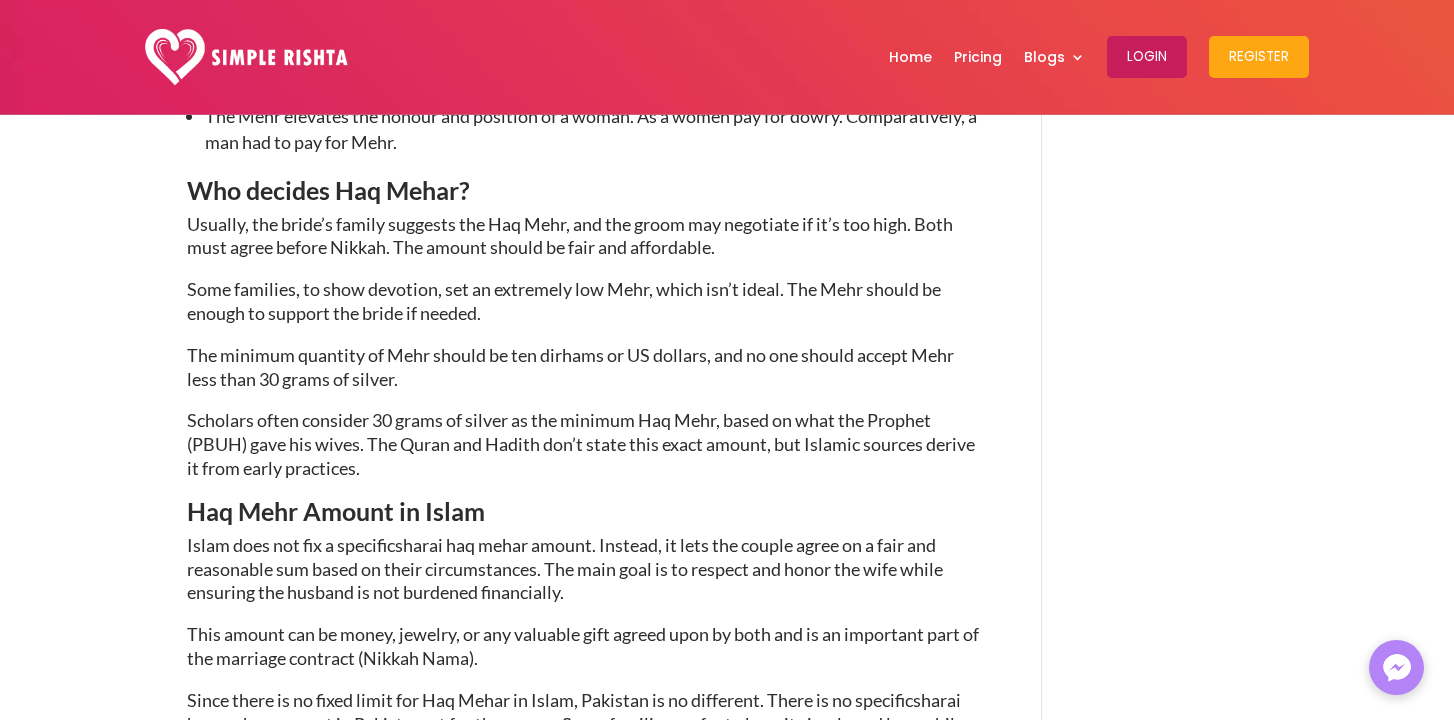scroll, scrollTop: 2043, scrollLeft: 0, axis: vertical 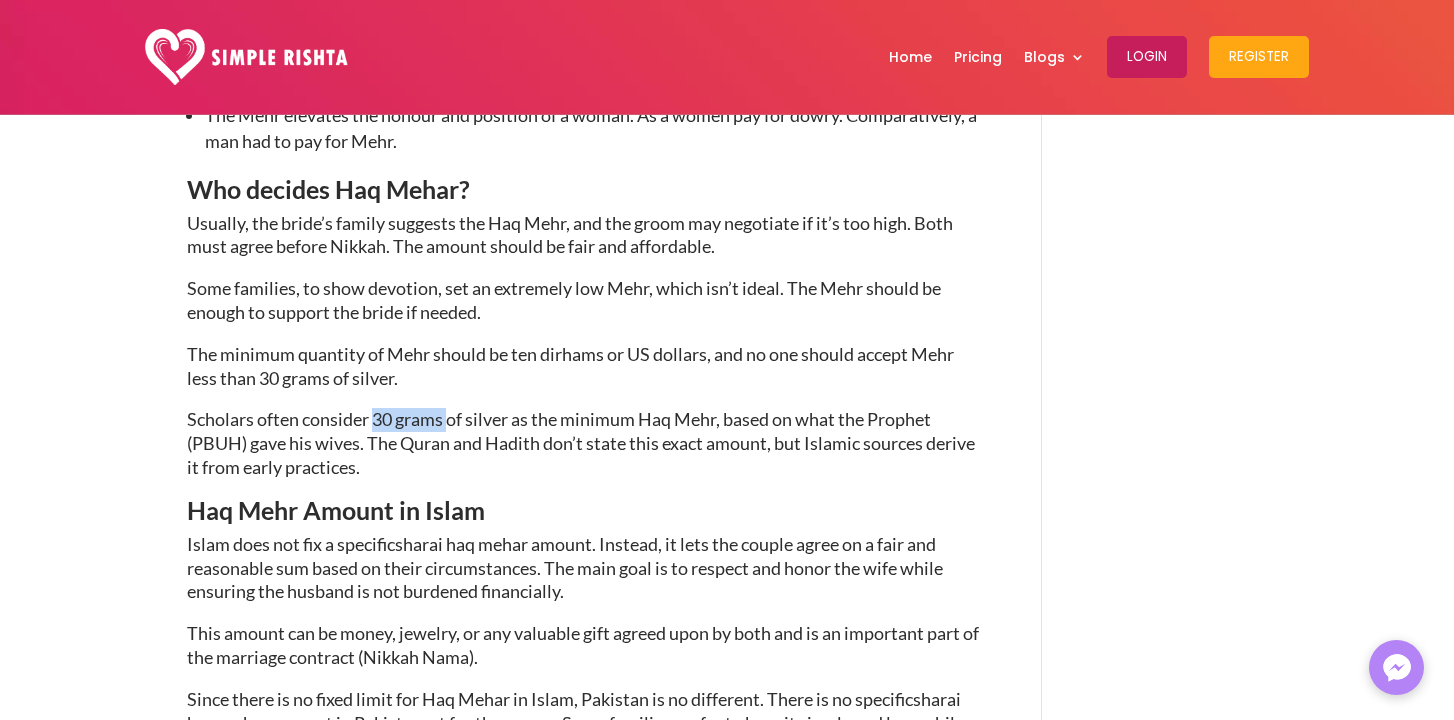drag, startPoint x: 375, startPoint y: 417, endPoint x: 447, endPoint y: 423, distance: 72.249565 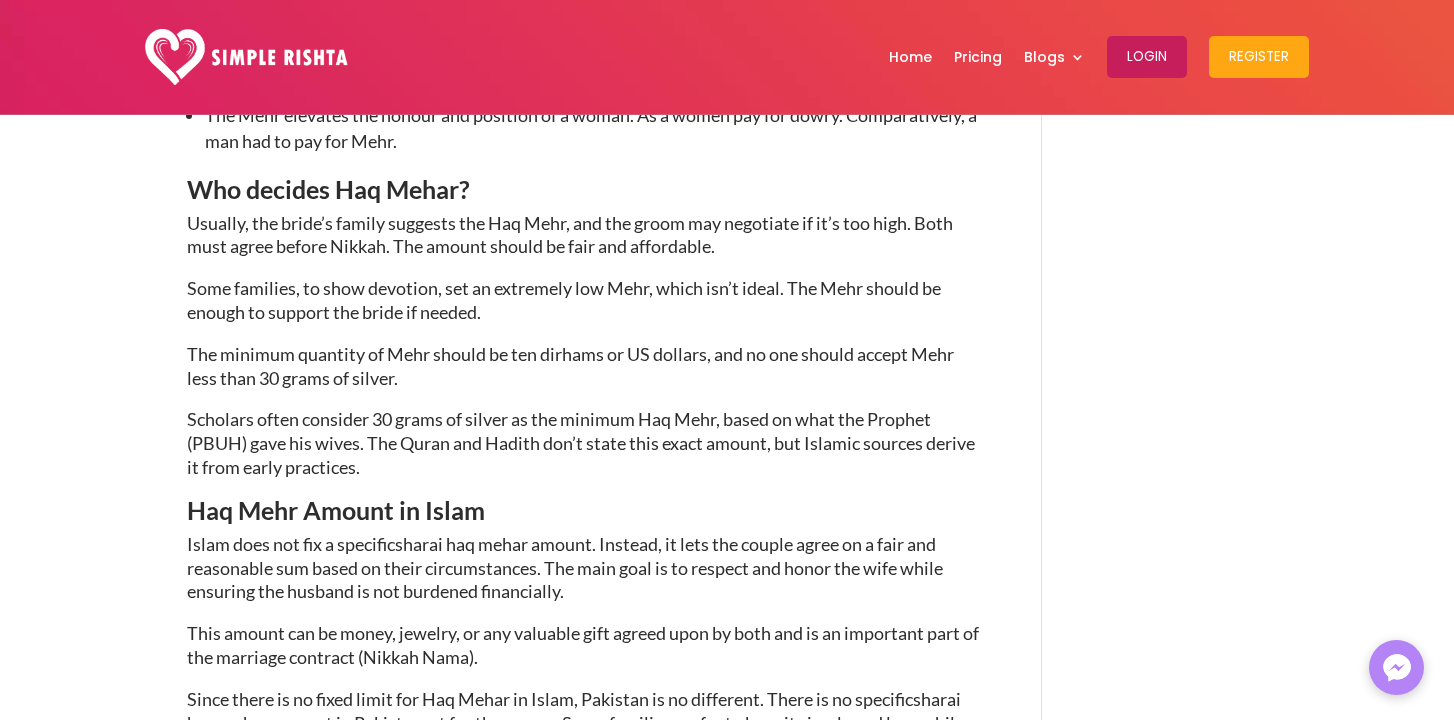 click on "Scholars often consider 30 grams of silver as the minimum Haq Mehr, based on what the Prophet (PBUH) gave his wives. The Quran and Hadith don’t state this exact amount, but Islamic sources derive it from early practices." at bounding box center [581, 443] 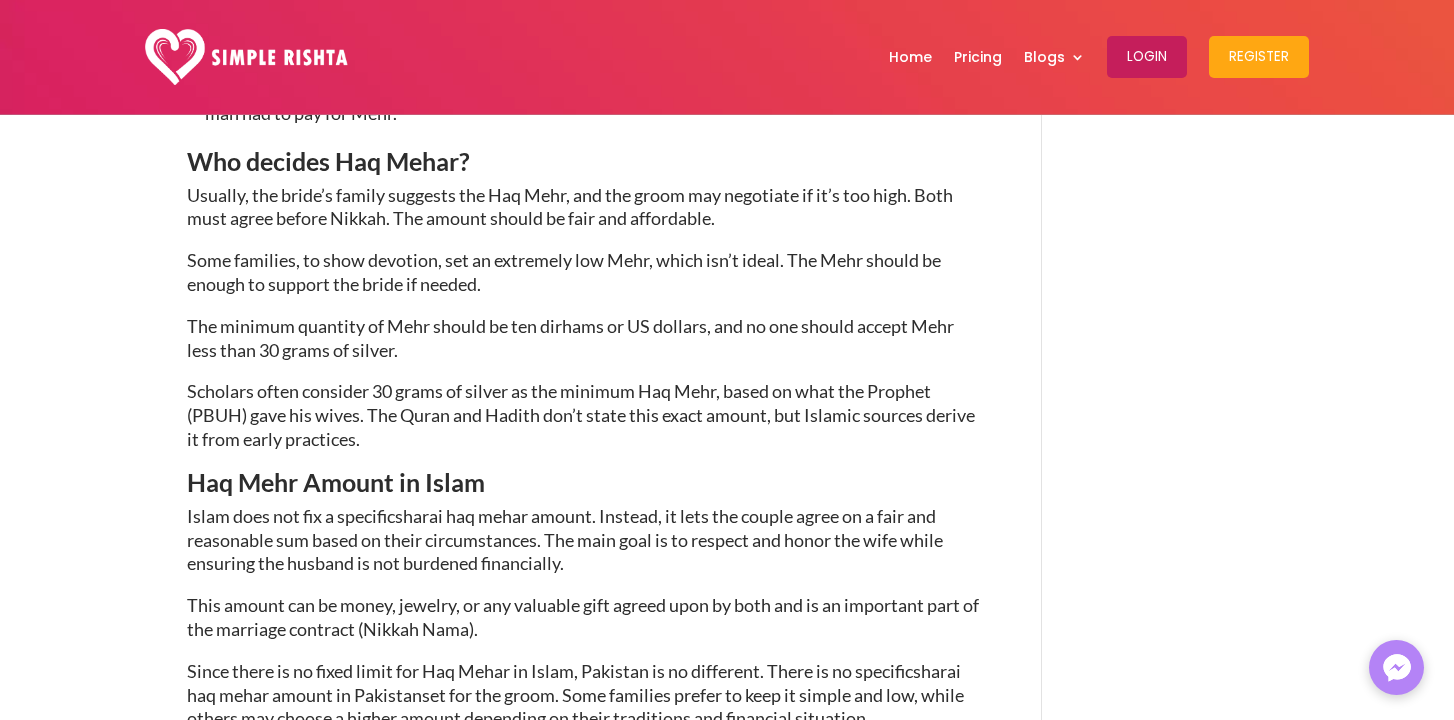 scroll, scrollTop: 2073, scrollLeft: 0, axis: vertical 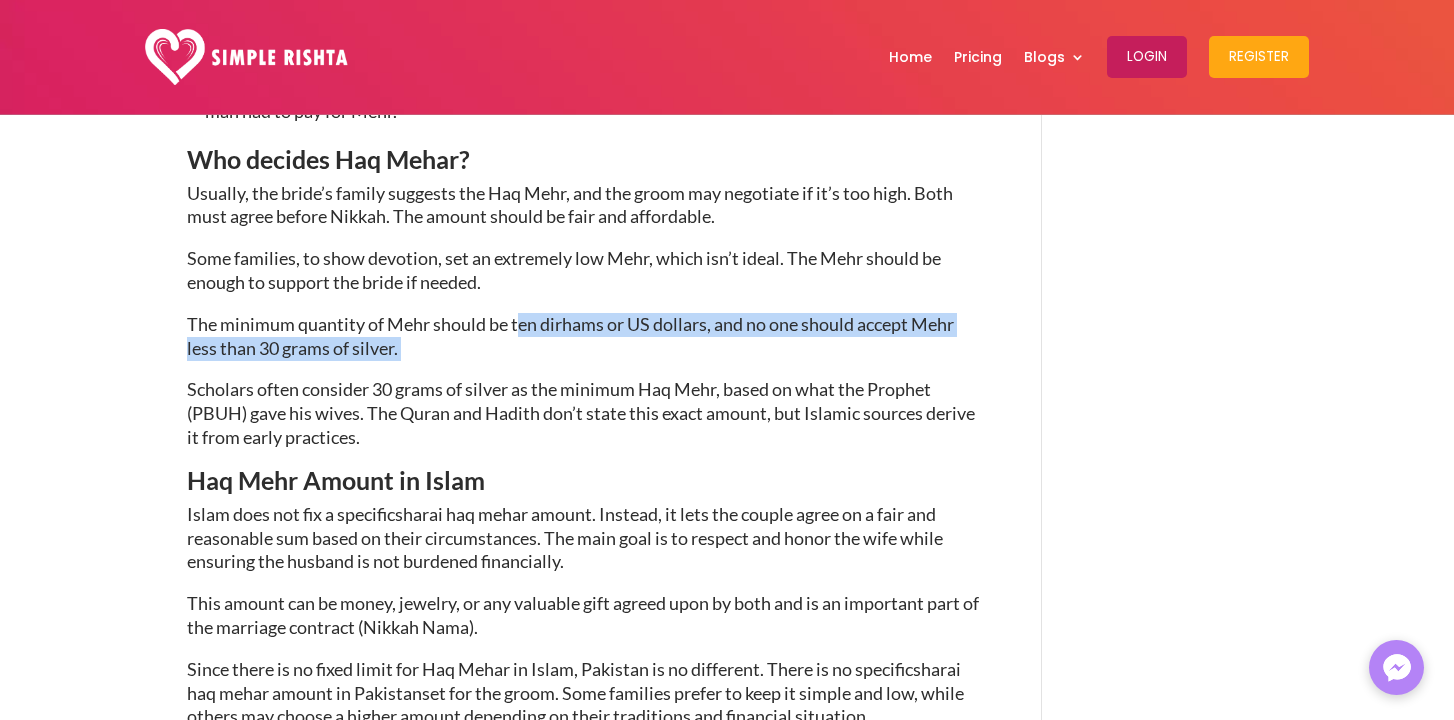 drag, startPoint x: 522, startPoint y: 333, endPoint x: 541, endPoint y: 361, distance: 33.83785 